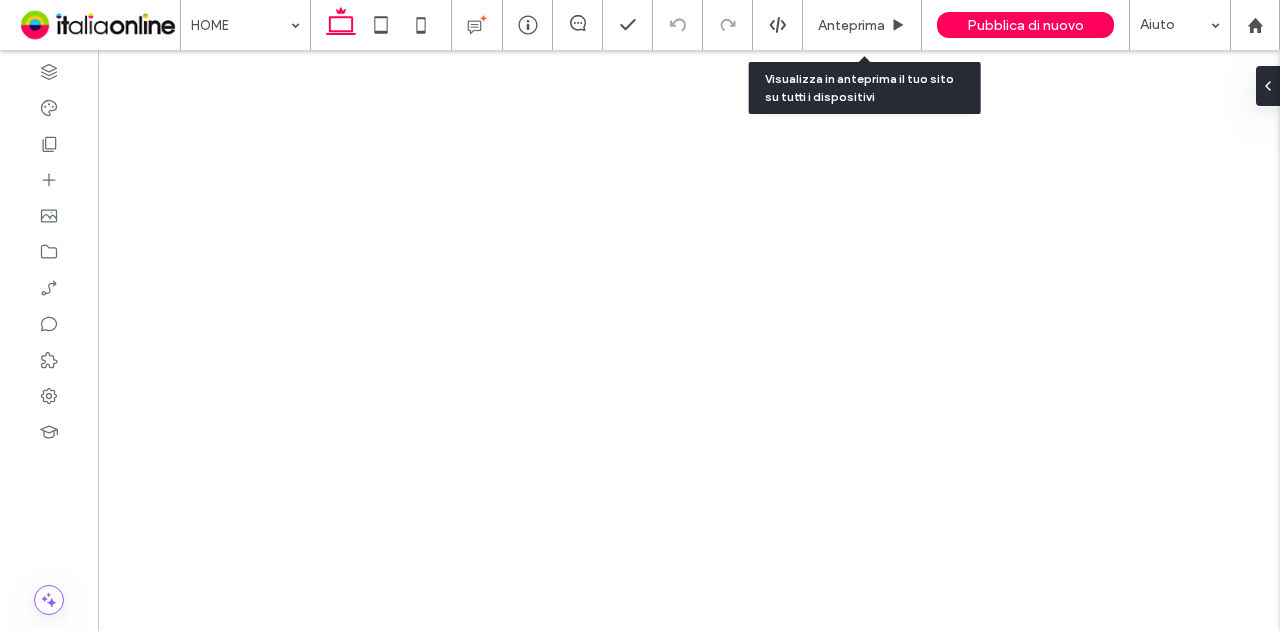 click on "Anteprima" at bounding box center [862, 25] 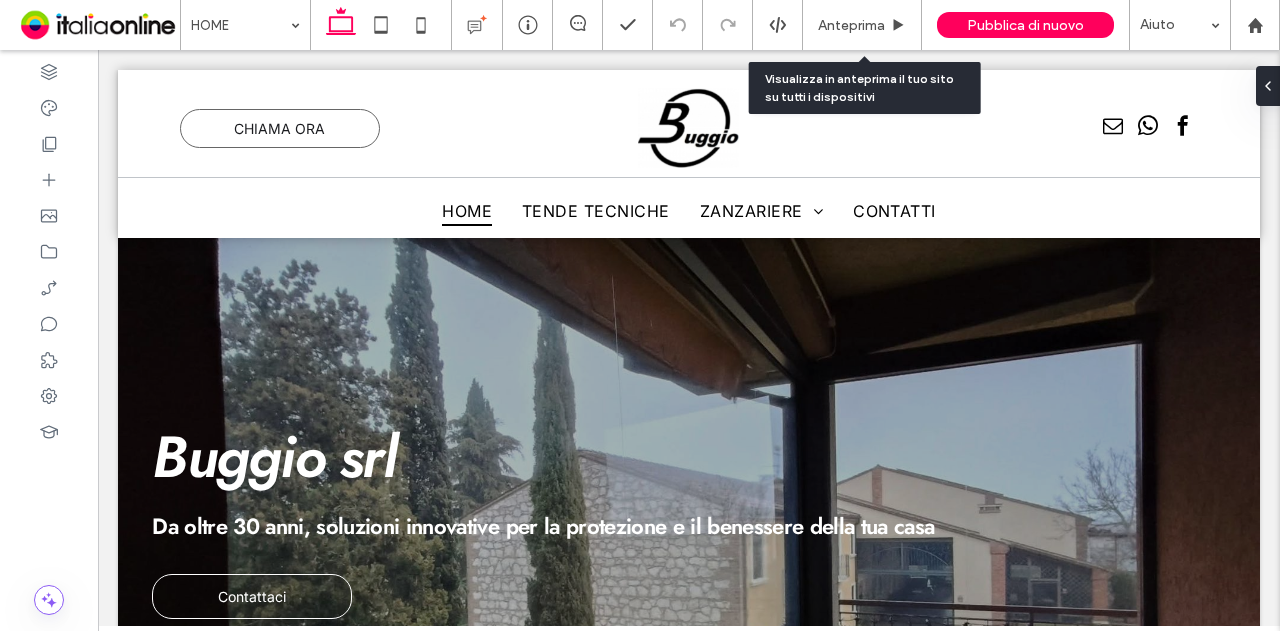 scroll, scrollTop: 200, scrollLeft: 0, axis: vertical 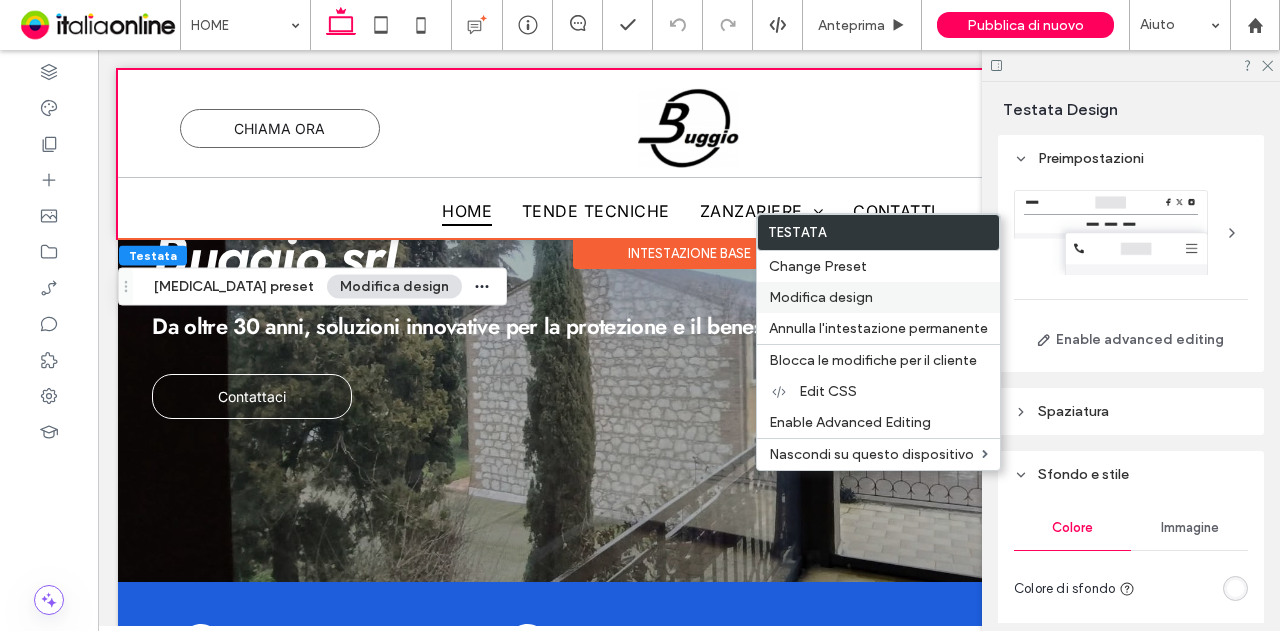 click on "Modifica design" at bounding box center [821, 297] 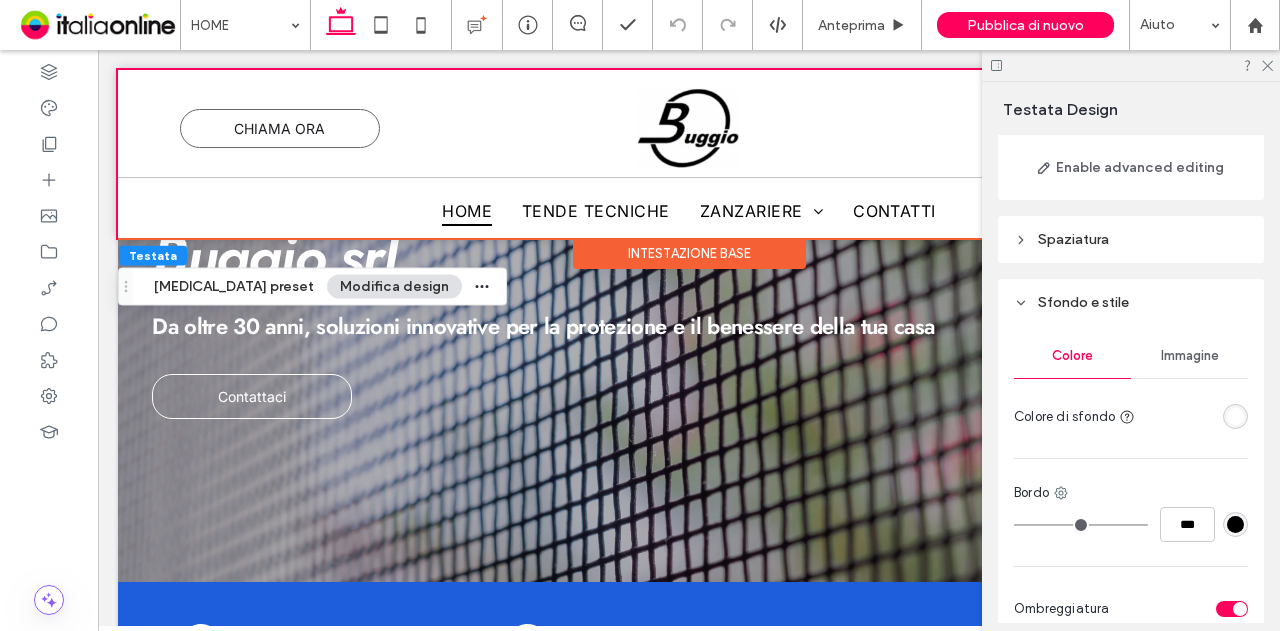 scroll, scrollTop: 600, scrollLeft: 0, axis: vertical 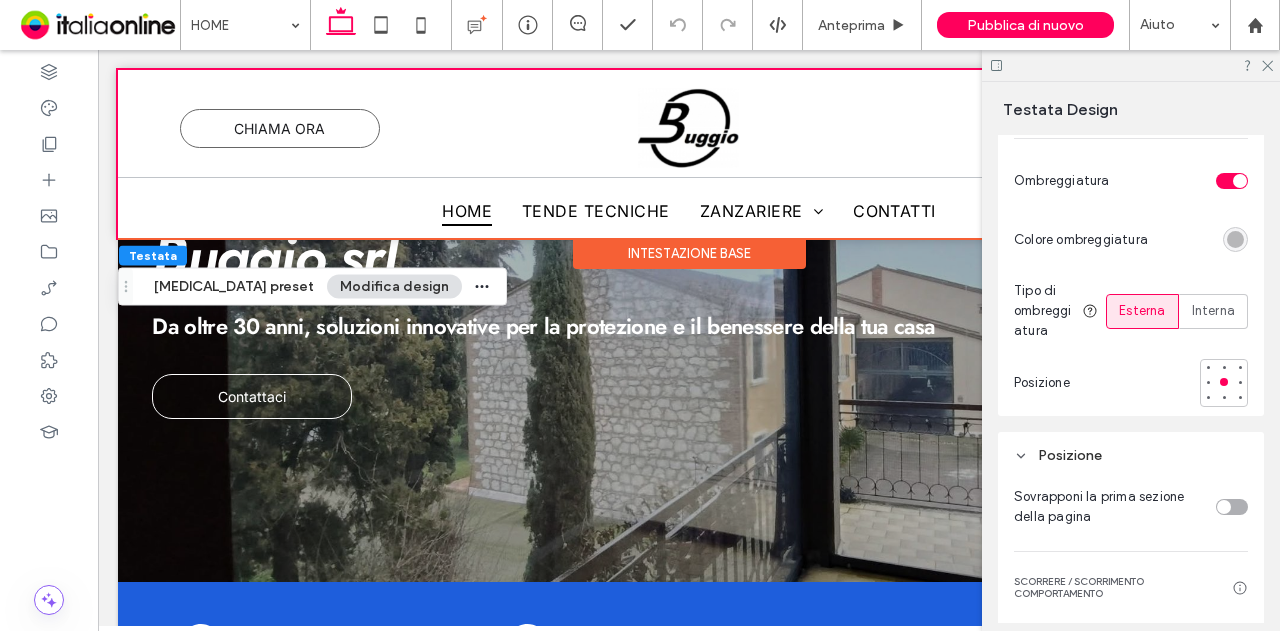 click at bounding box center [1235, 239] 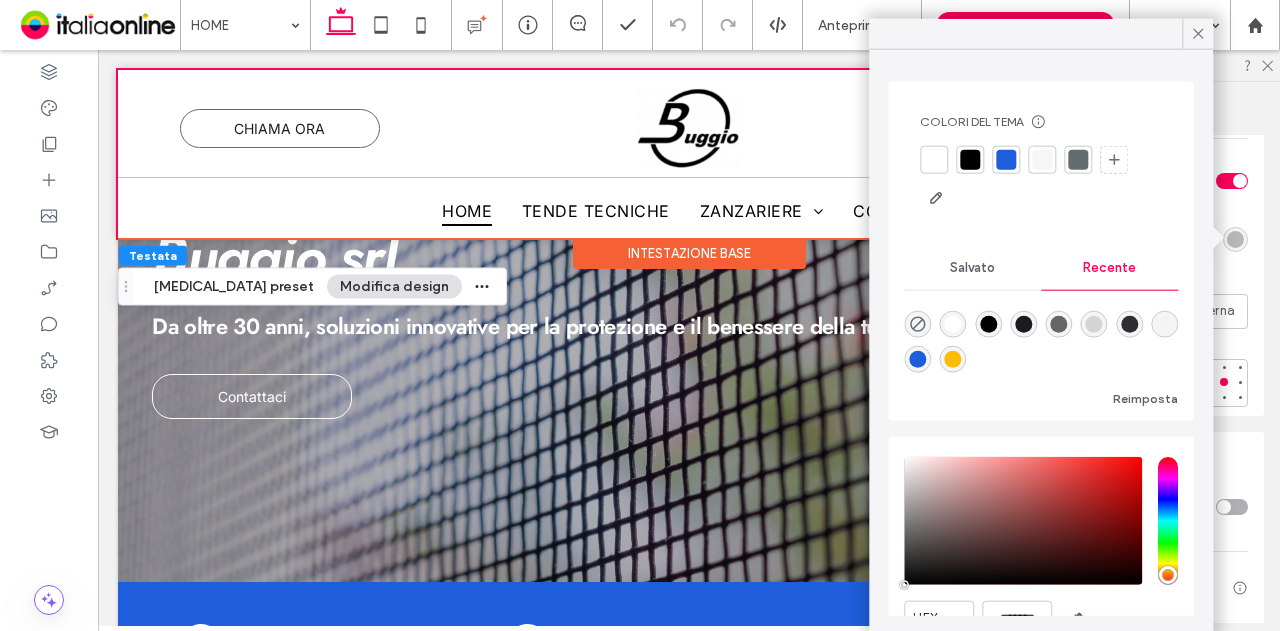 click at bounding box center (1232, 181) 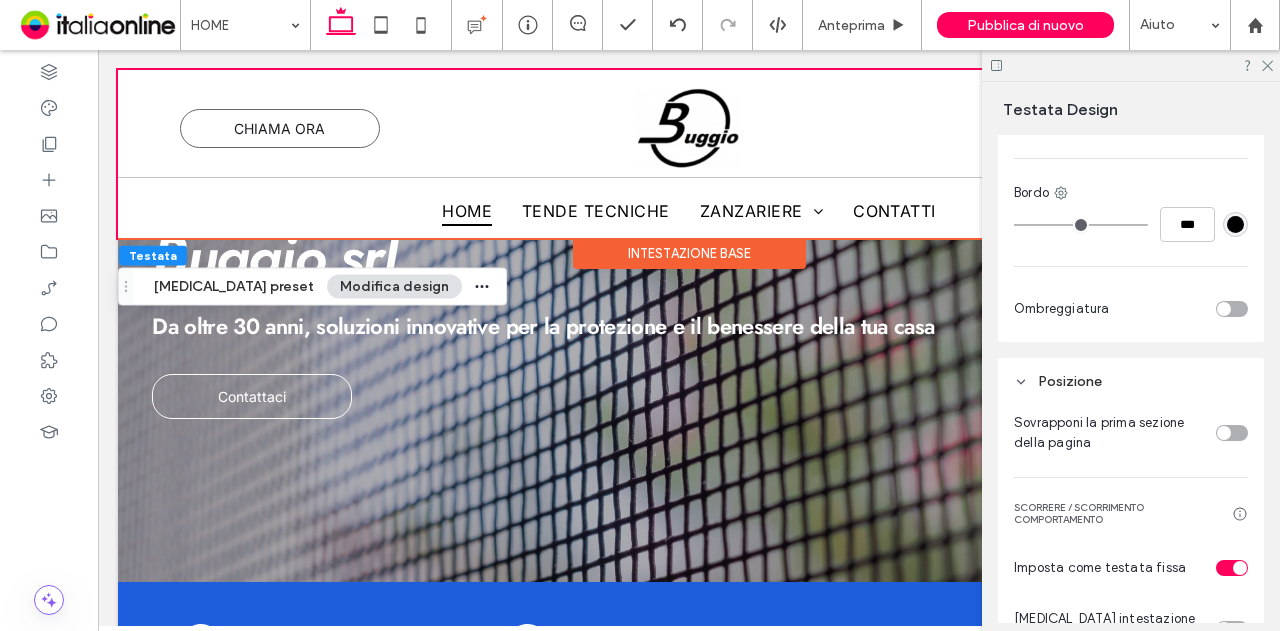 scroll, scrollTop: 490, scrollLeft: 0, axis: vertical 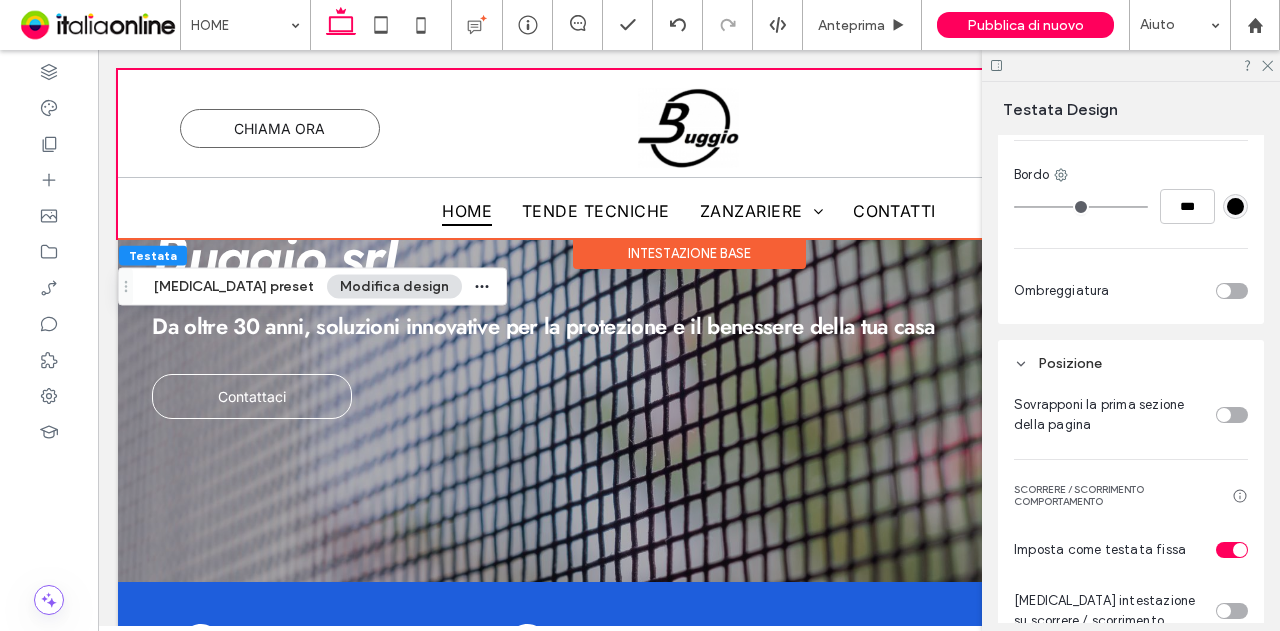 click at bounding box center [1232, 291] 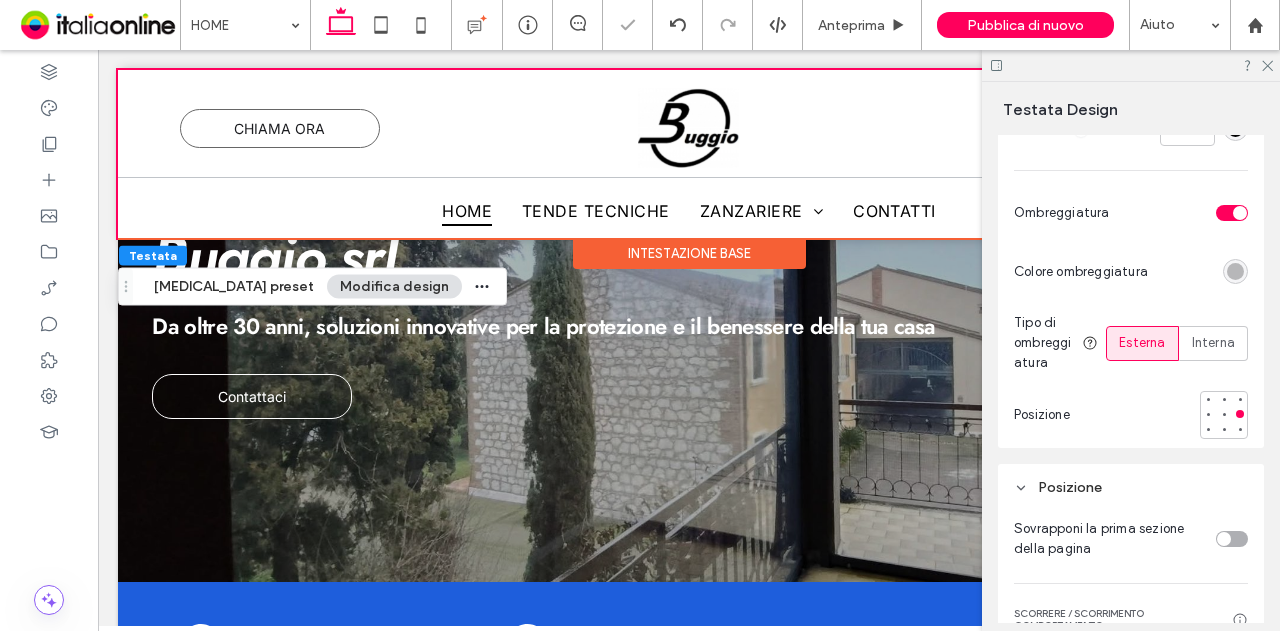 scroll, scrollTop: 792, scrollLeft: 0, axis: vertical 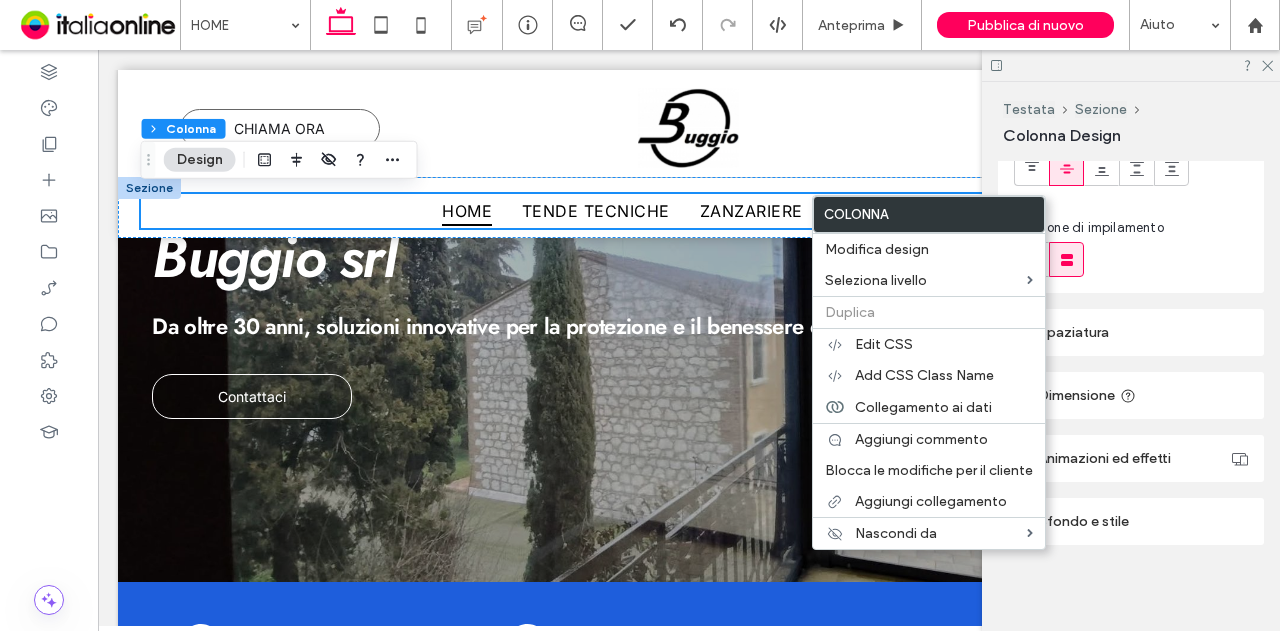 click on "Sfondo e stile" at bounding box center [1131, 521] 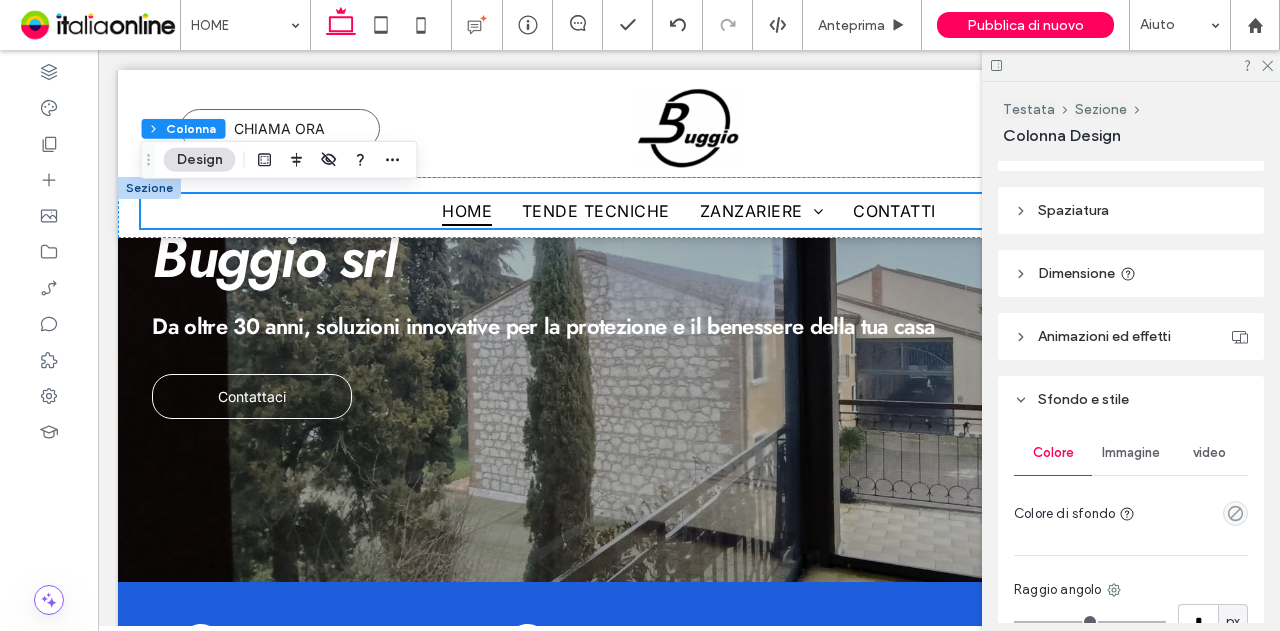 scroll, scrollTop: 0, scrollLeft: 0, axis: both 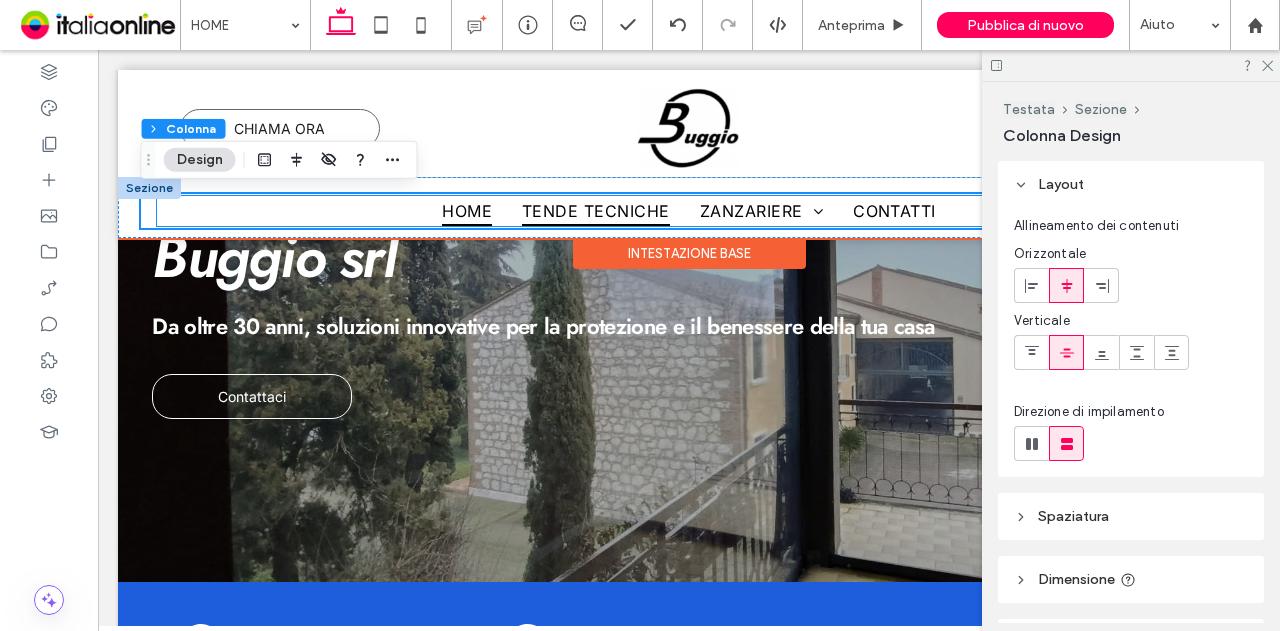 click on "TENDE TECNICHE" at bounding box center [596, 211] 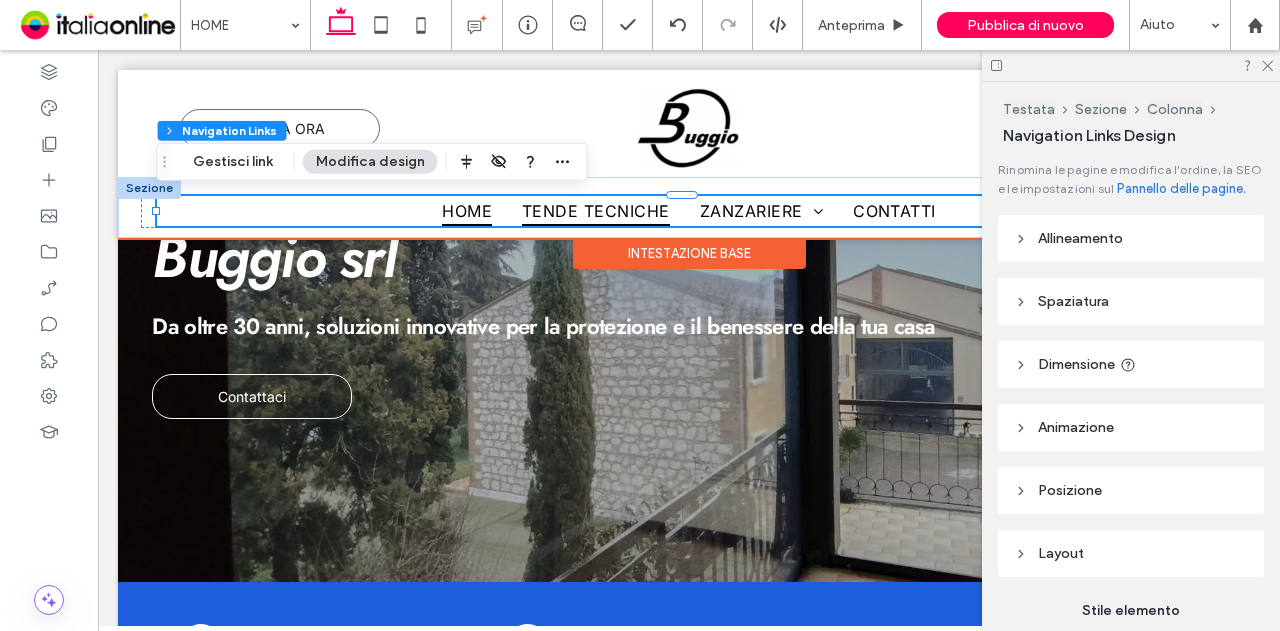 scroll, scrollTop: 251, scrollLeft: 0, axis: vertical 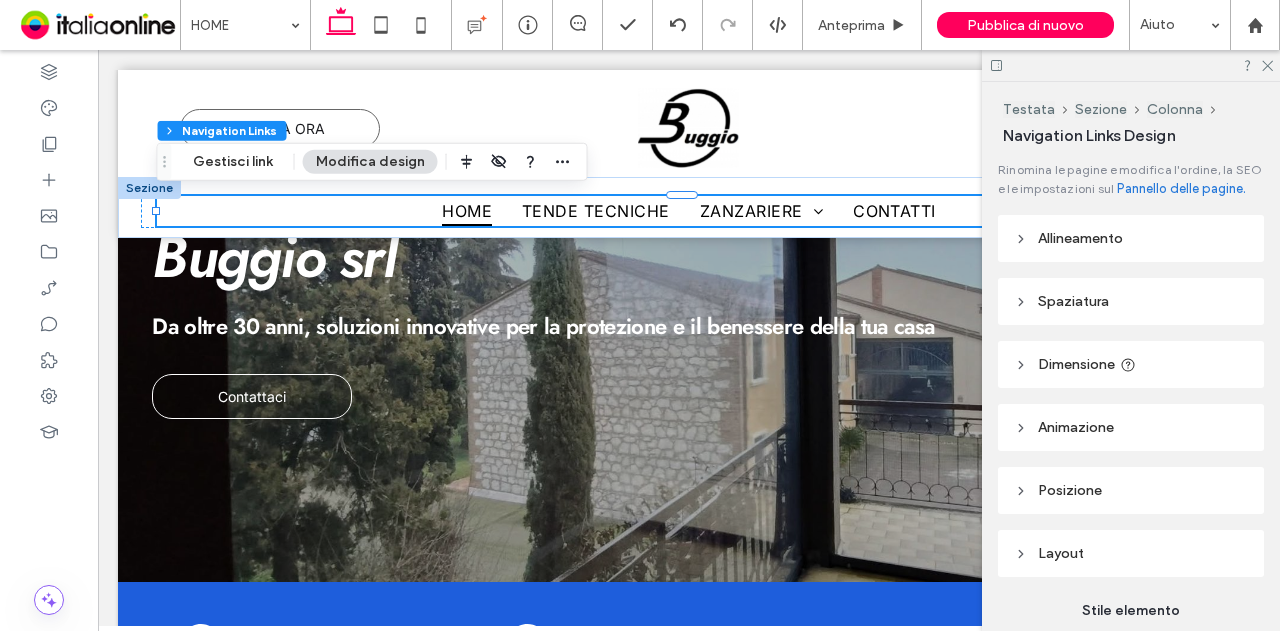 click on "Modifica design" at bounding box center [370, 162] 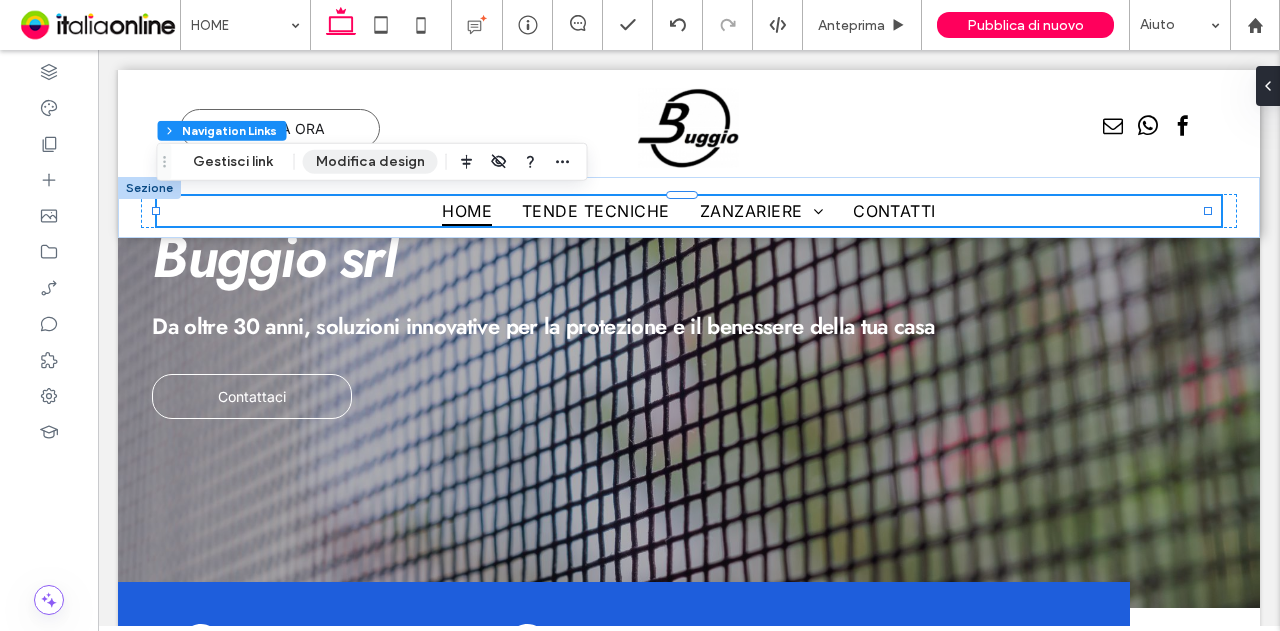 click on "Modifica design" at bounding box center [370, 162] 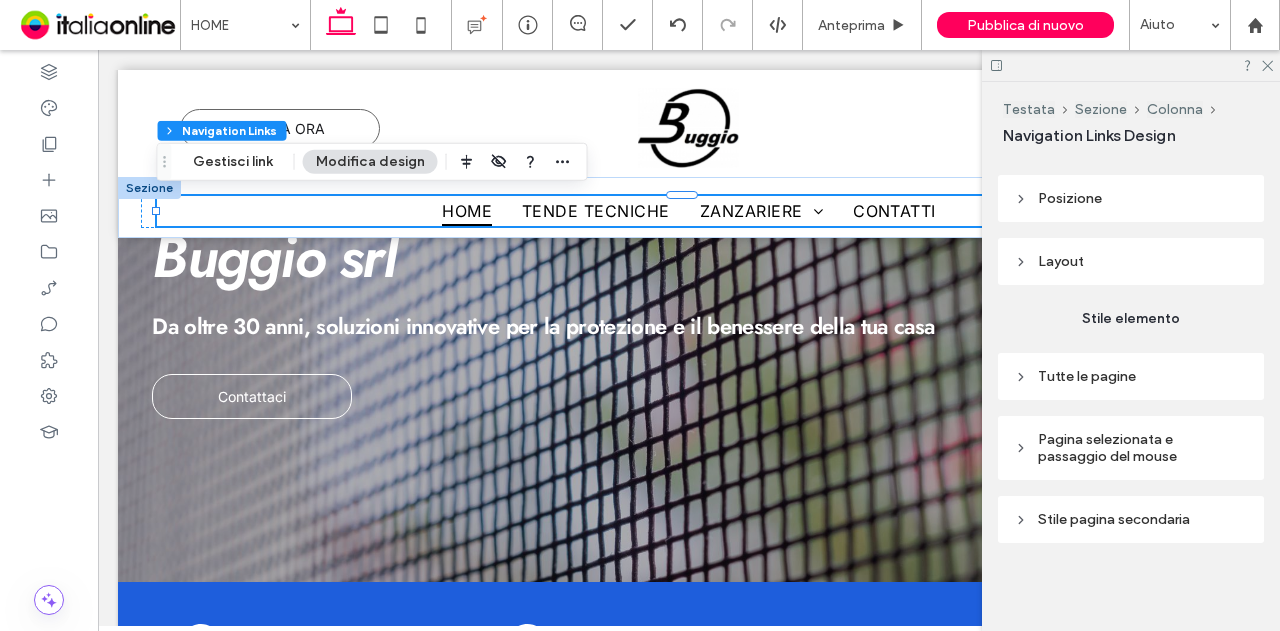 scroll, scrollTop: 307, scrollLeft: 0, axis: vertical 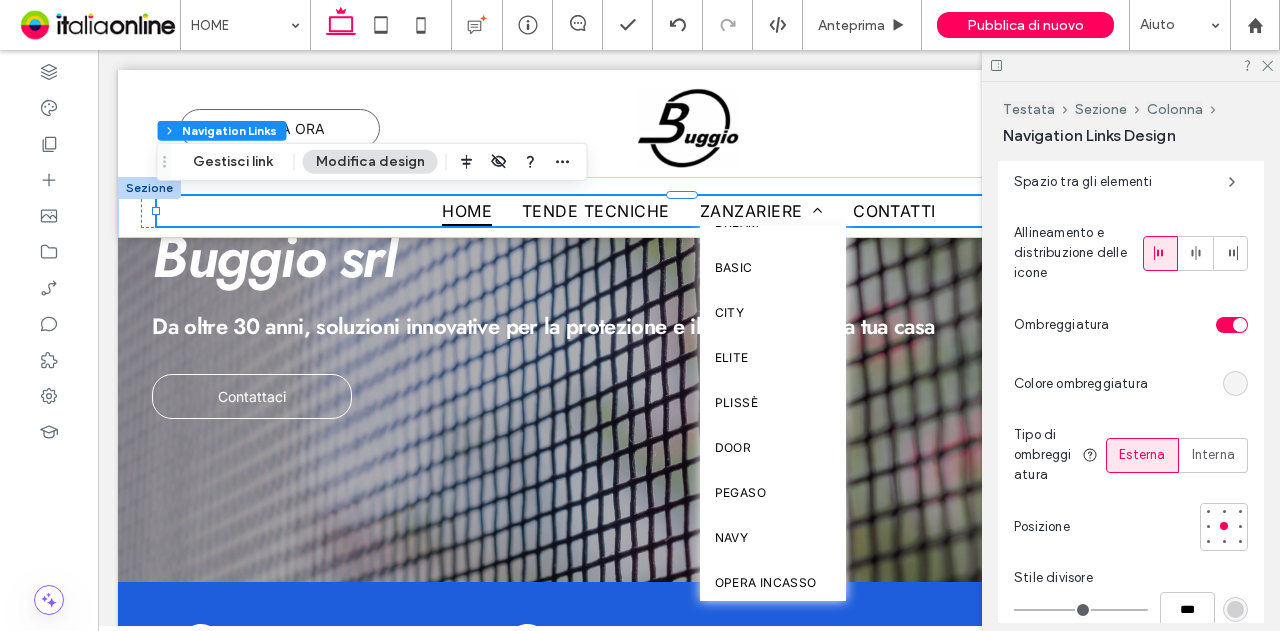 click at bounding box center (1240, 325) 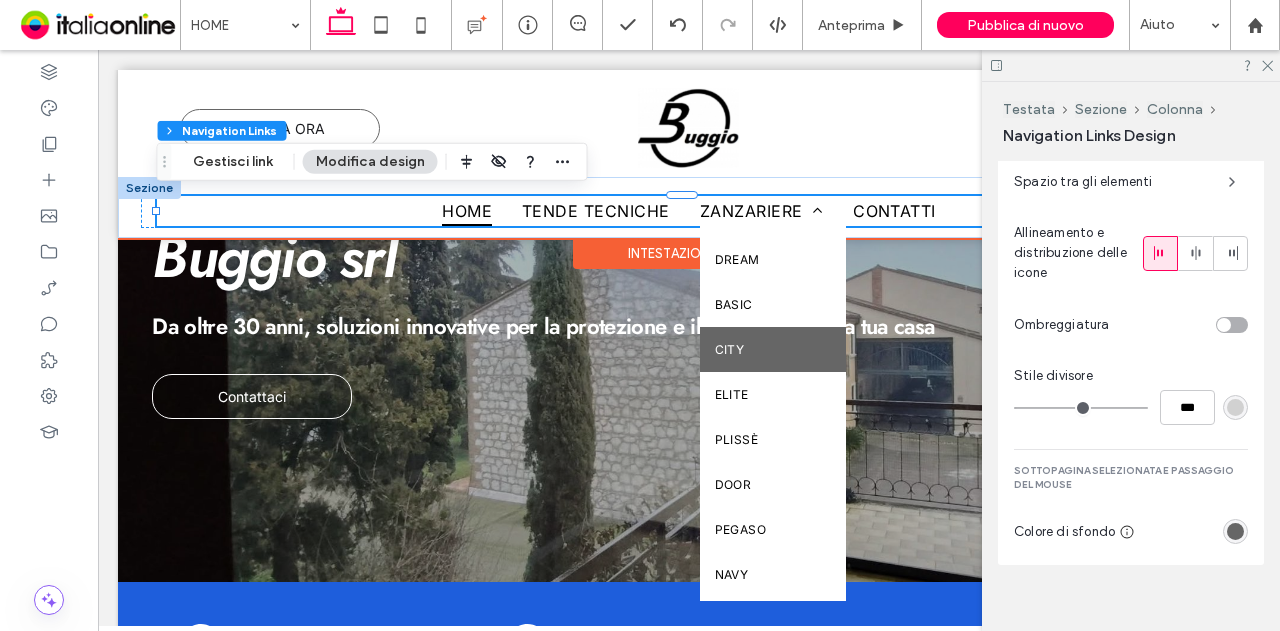 scroll, scrollTop: 294, scrollLeft: 0, axis: vertical 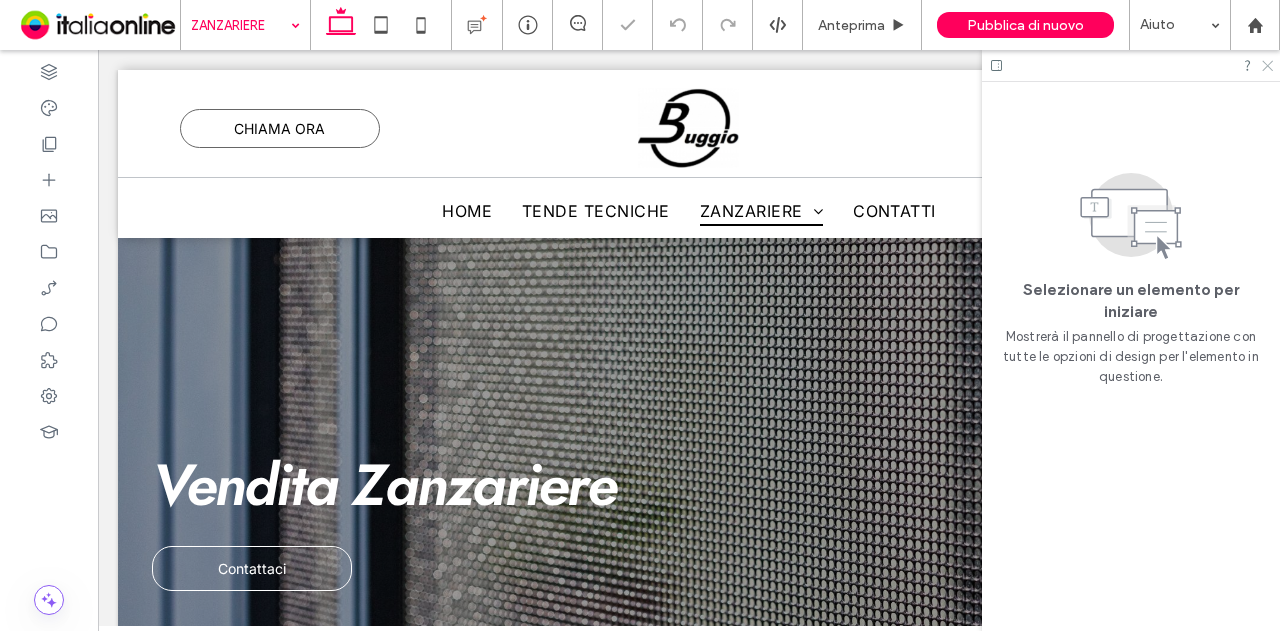 click 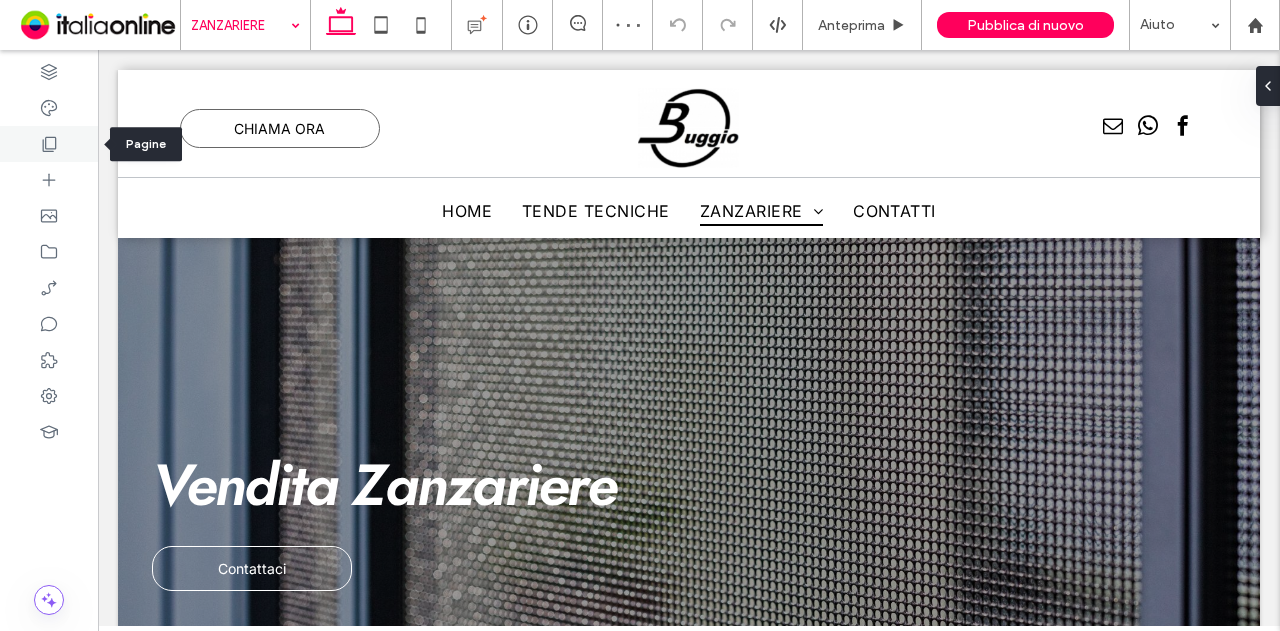 click at bounding box center (49, 144) 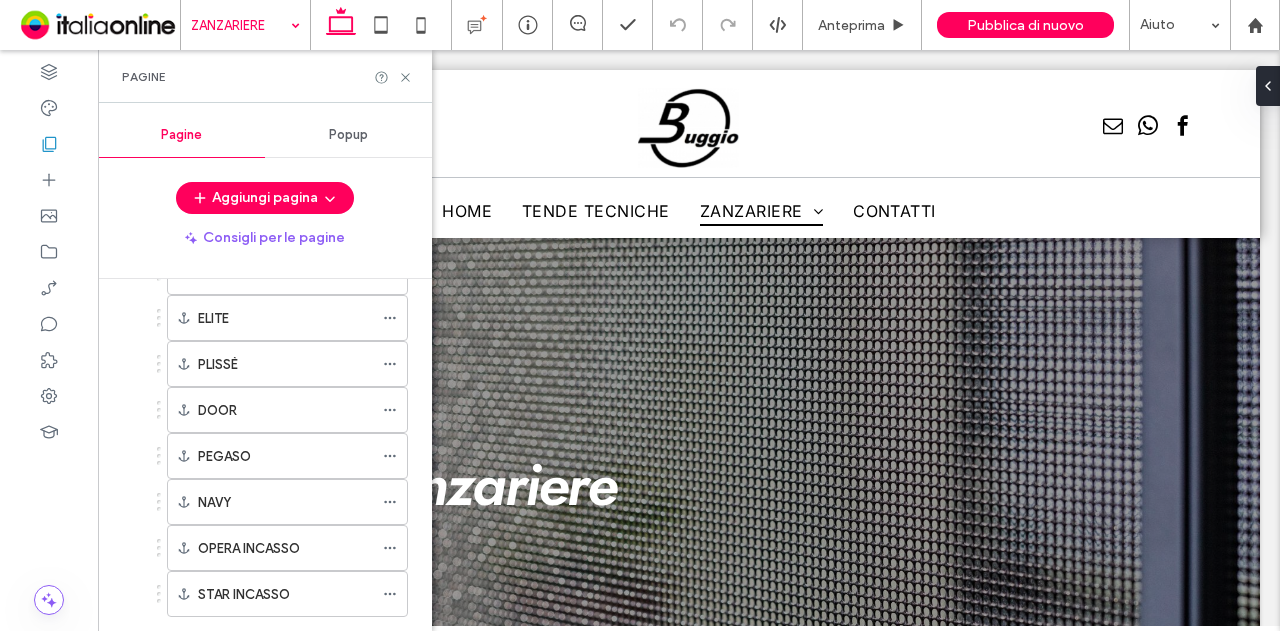 scroll, scrollTop: 751, scrollLeft: 0, axis: vertical 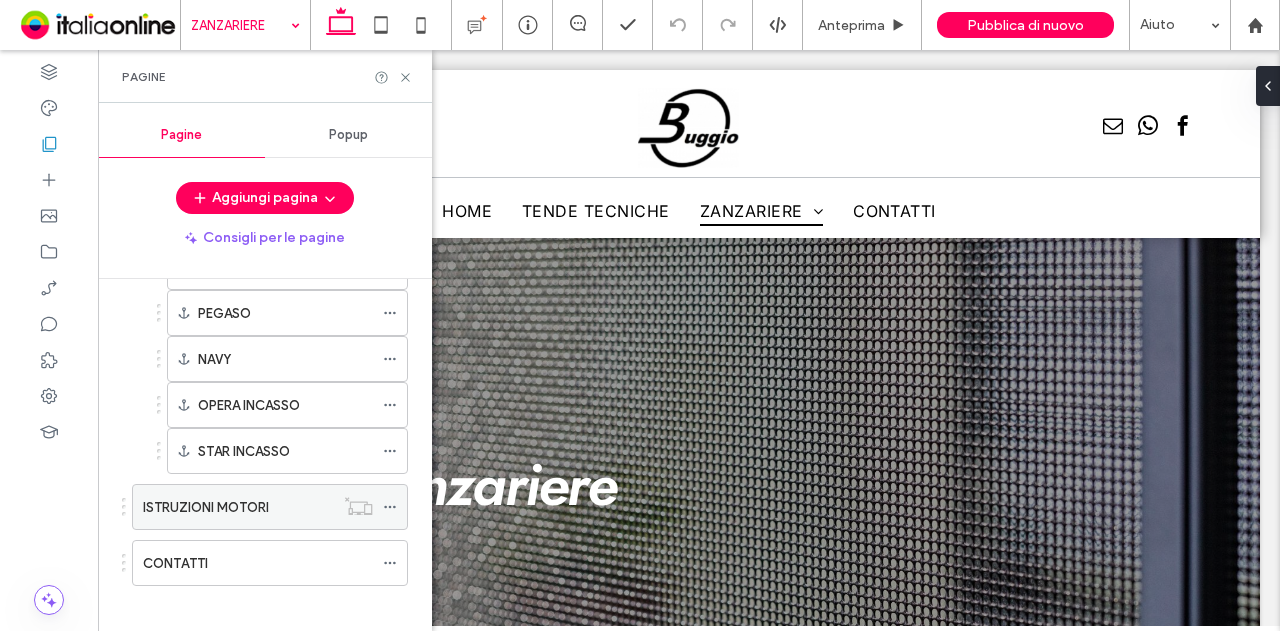 click on "ISTRUZIONI MOTORI" at bounding box center (206, 507) 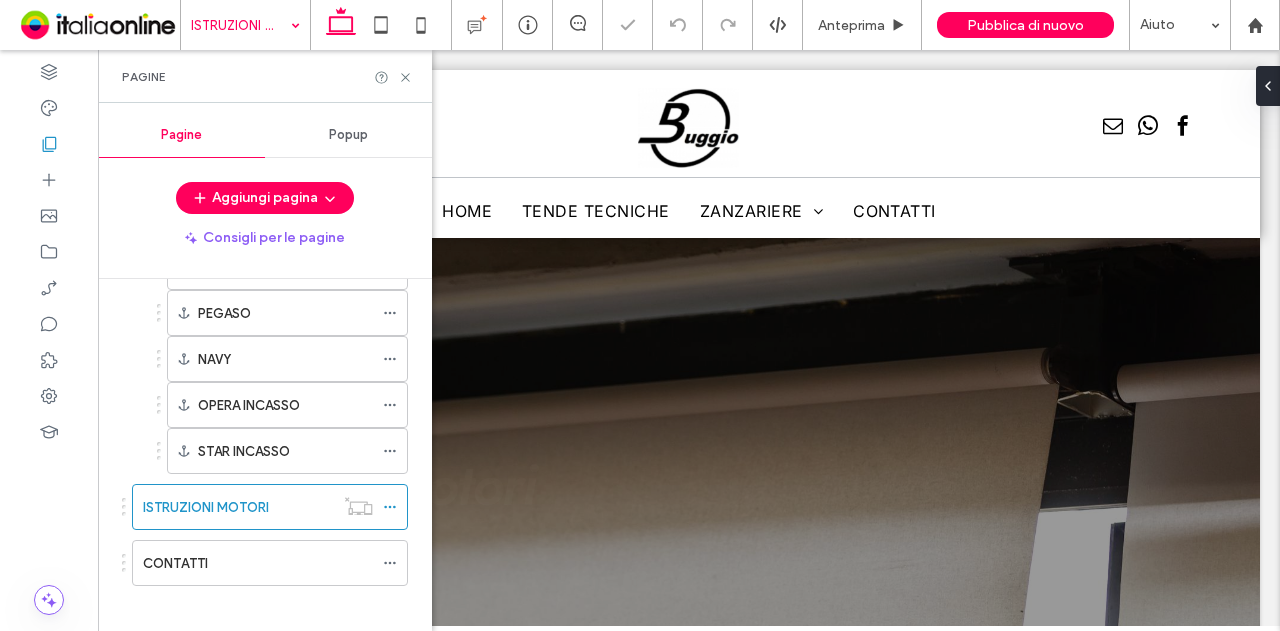 scroll, scrollTop: 0, scrollLeft: 0, axis: both 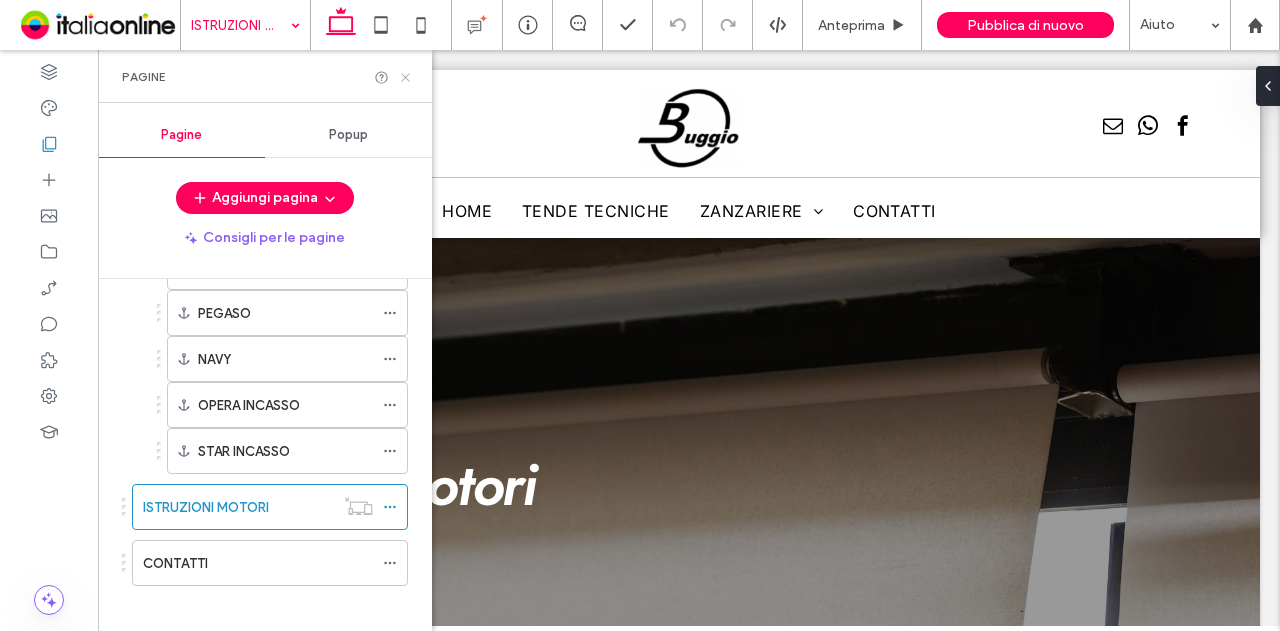 click 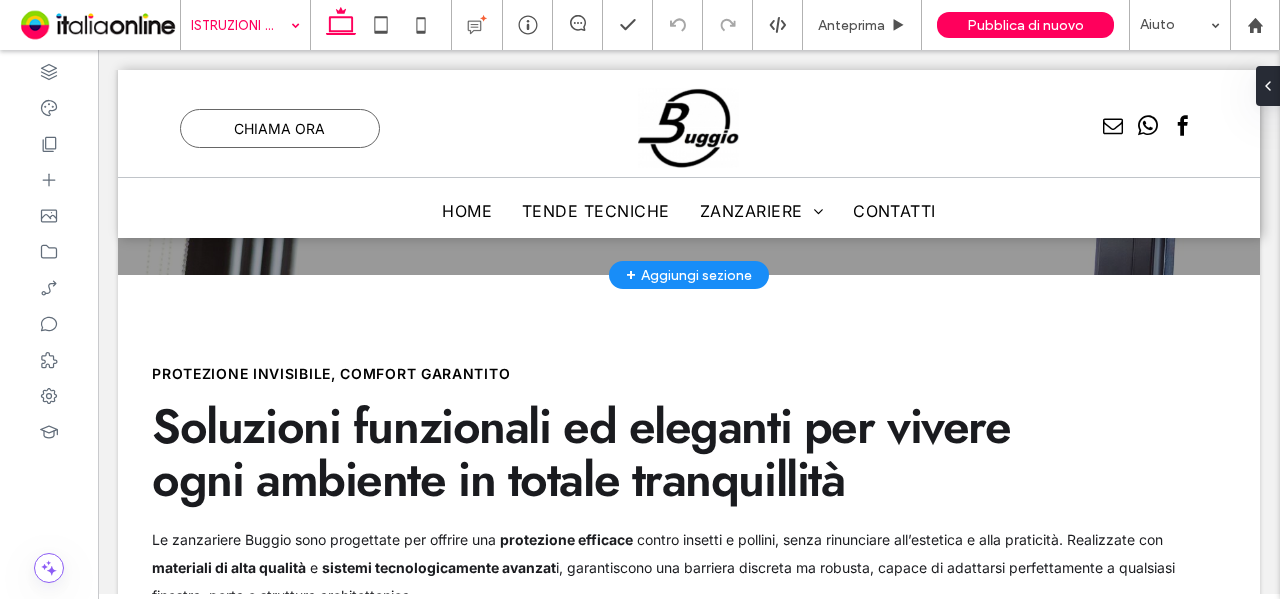 scroll, scrollTop: 600, scrollLeft: 0, axis: vertical 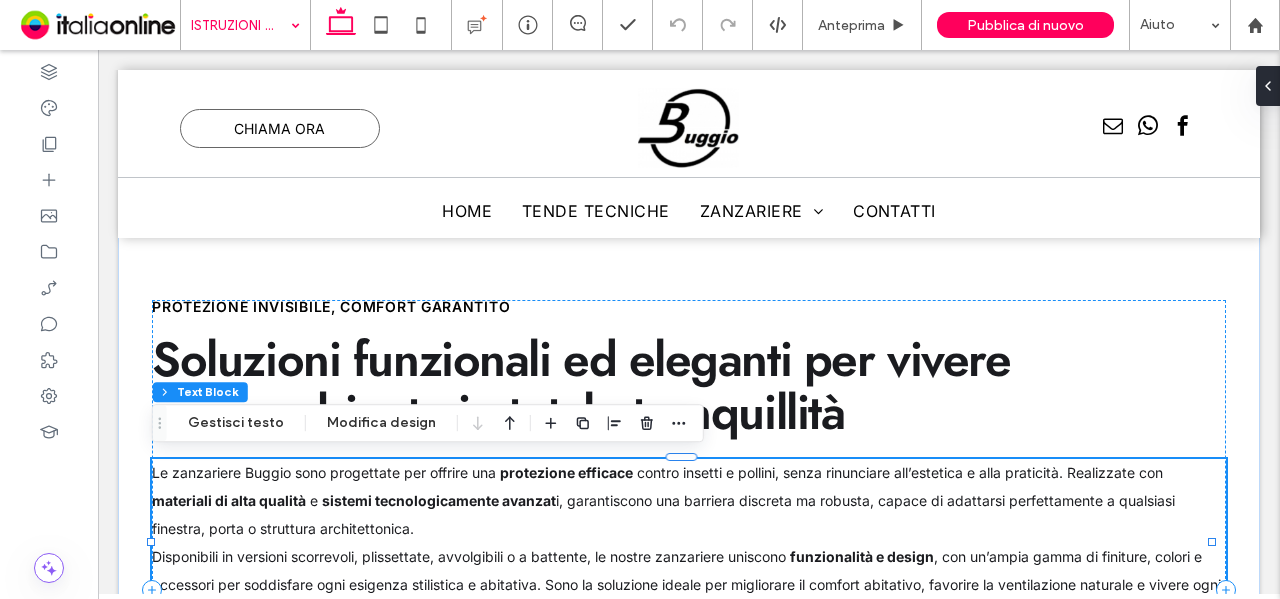 click on "sono progettate per offrire una" at bounding box center [395, 472] 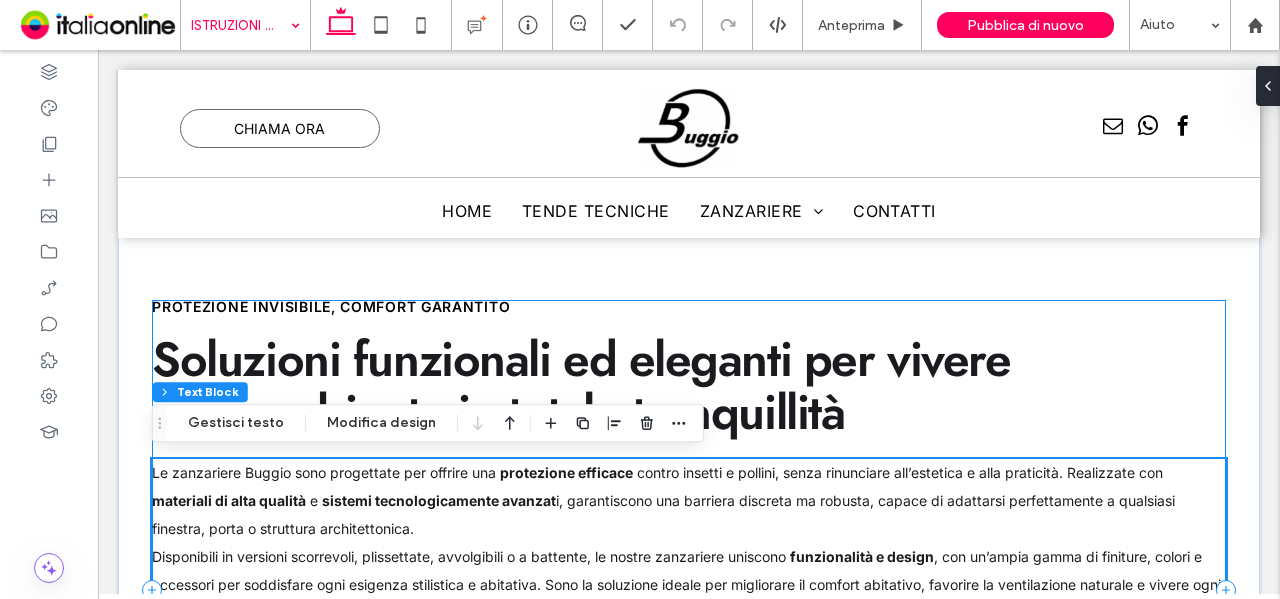 scroll, scrollTop: 818, scrollLeft: 0, axis: vertical 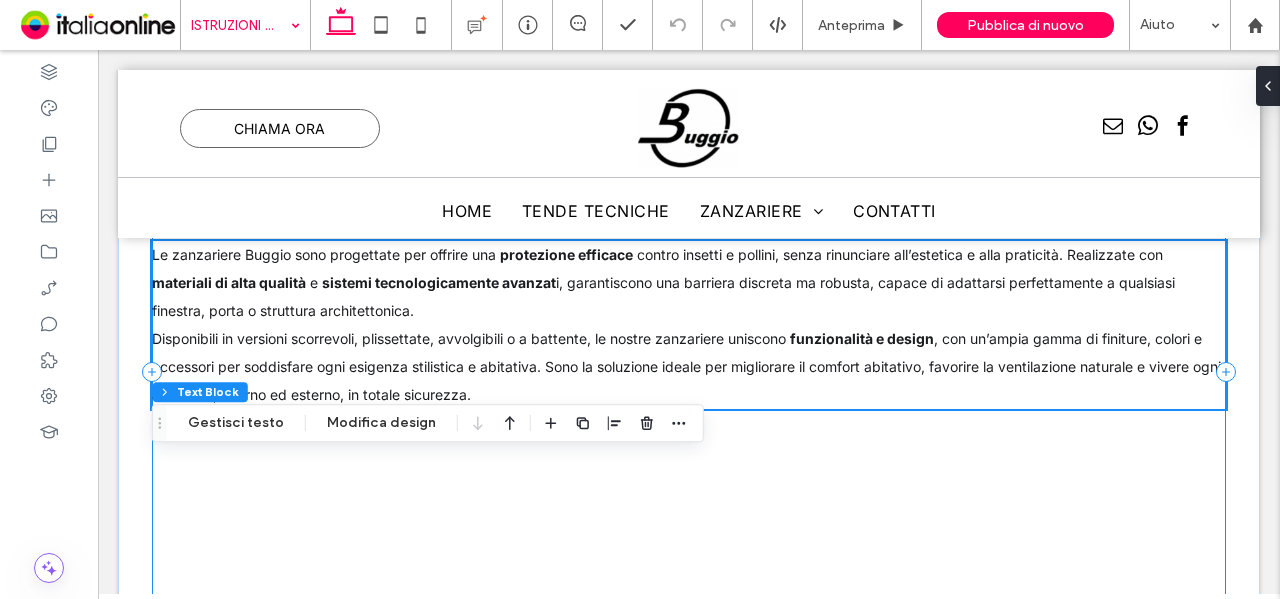 click on "Soluzioni funzionali ed eleganti per vivere ogni ambiente in totale tranquillità
protezione invisibile, comfort garantito
Le
zanzariere Buggio   sono progettate per offrire una
protezione efficace
contro insetti e pollini, senza rinunciare all’estetica e alla praticità. Realizzate con
materiali di alta qualità
e
sistemi tecnologicamente avanzat i, garantiscono una
barriera discreta ma robusta , capace di adattarsi perfettamente a qualsiasi finestra, porta o struttura architettonica. Disponibili in versioni scorrevoli, plissettate, avvolgibili o a battente, le nostre zanzariere uniscono
funzionalità e design" at bounding box center [689, 372] 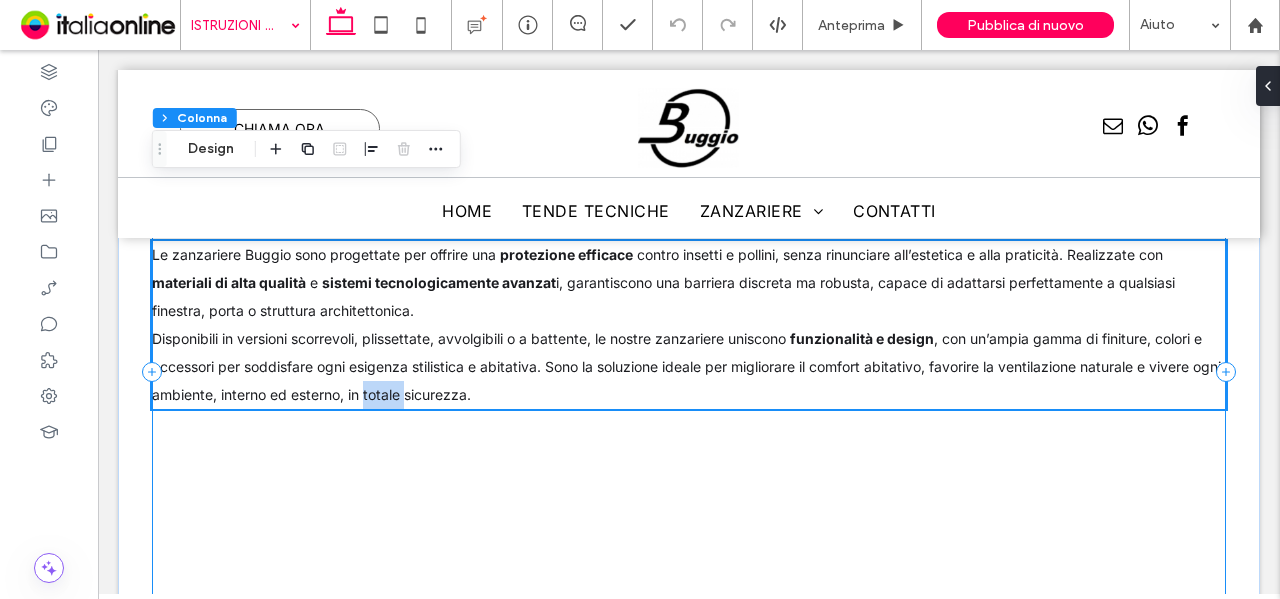 click on "Soluzioni funzionali ed eleganti per vivere ogni ambiente in totale tranquillità
protezione invisibile, comfort garantito
Le
zanzariere Buggio   sono progettate per offrire una
protezione efficace
contro insetti e pollini, senza rinunciare all’estetica e alla praticità. Realizzate con
materiali di alta qualità
e
sistemi tecnologicamente avanzat i, garantiscono una
barriera discreta ma robusta , capace di adattarsi perfettamente a qualsiasi finestra, porta o struttura architettonica. Disponibili in versioni scorrevoli, plissettate, avvolgibili o a battente, le nostre zanzariere uniscono
funzionalità e design" at bounding box center [689, 372] 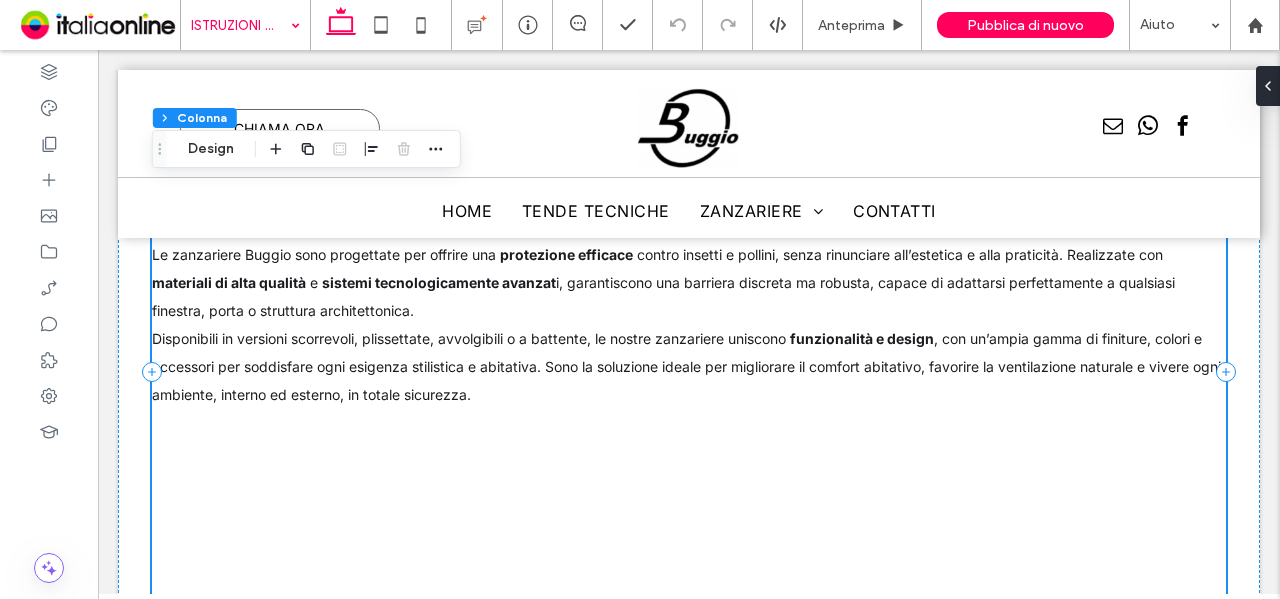click on "Soluzioni funzionali ed eleganti per vivere ogni ambiente in totale tranquillità
protezione invisibile, comfort garantito
Le
zanzariere Buggio   sono progettate per offrire una
protezione efficace
contro insetti e pollini, senza rinunciare all’estetica e alla praticità. Realizzate con
materiali di alta qualità
e
sistemi tecnologicamente avanzat i, garantiscono una
barriera discreta ma robusta , capace di adattarsi perfettamente a qualsiasi finestra, porta o struttura architettonica. Disponibili in versioni scorrevoli, plissettate, avvolgibili o a battente, le nostre zanzariere uniscono
funzionalità e design" at bounding box center [689, 372] 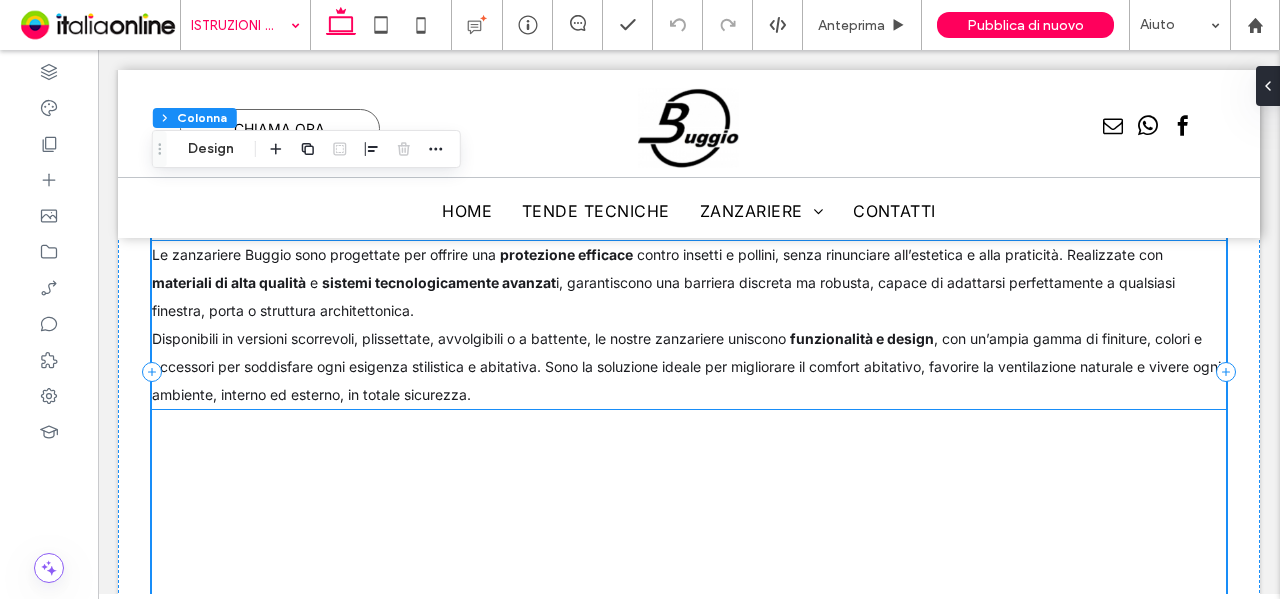 click on "Disponibili in versioni scorrevoli, plissettate, avvolgibili o a battente, le nostre zanzariere uniscono
funzionalità e design , con un’ampia gamma di finiture, colori e accessori per soddisfare ogni esigenza stilistica e abitativa. Sono la soluzione ideale per migliorare il comfort abitativo, favorire la ventilazione naturale e vivere ogni ambiente, interno ed esterno, in totale sicurezza." at bounding box center [689, 367] 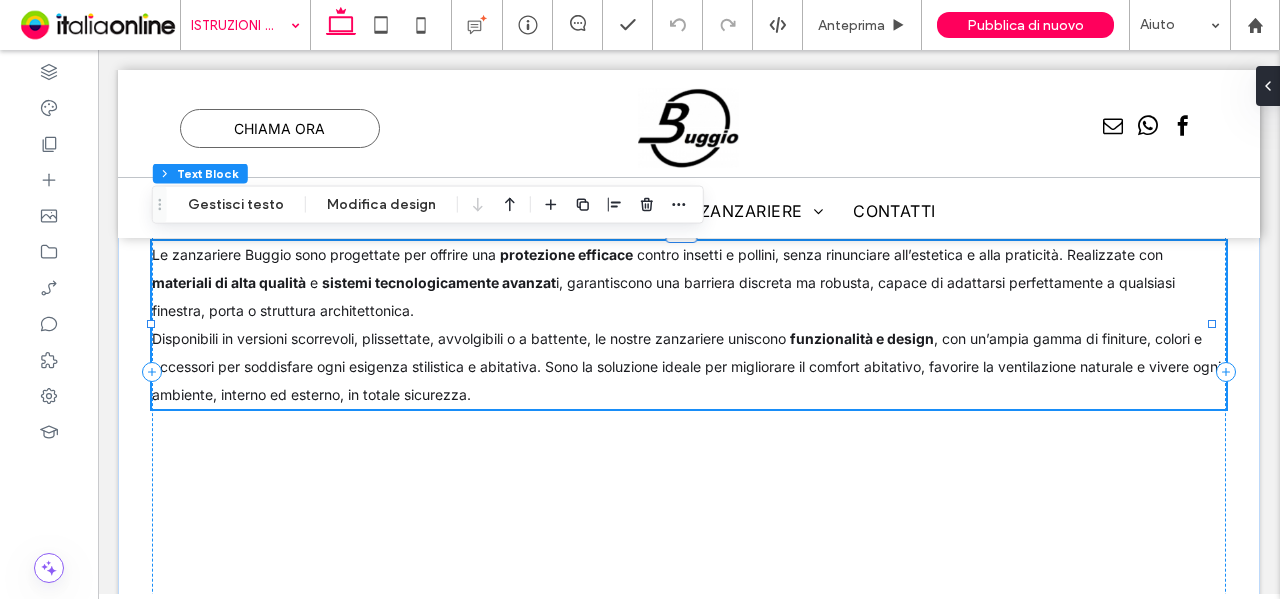 click on "Disponibili in versioni scorrevoli, plissettate, avvolgibili o a battente, le nostre zanzariere uniscono
funzionalità e design , con un’ampia gamma di finiture, colori e accessori per soddisfare ogni esigenza stilistica e abitativa. Sono la soluzione ideale per migliorare il comfort abitativo, favorire la ventilazione naturale e vivere ogni ambiente, interno ed esterno, in totale sicurezza." at bounding box center [689, 367] 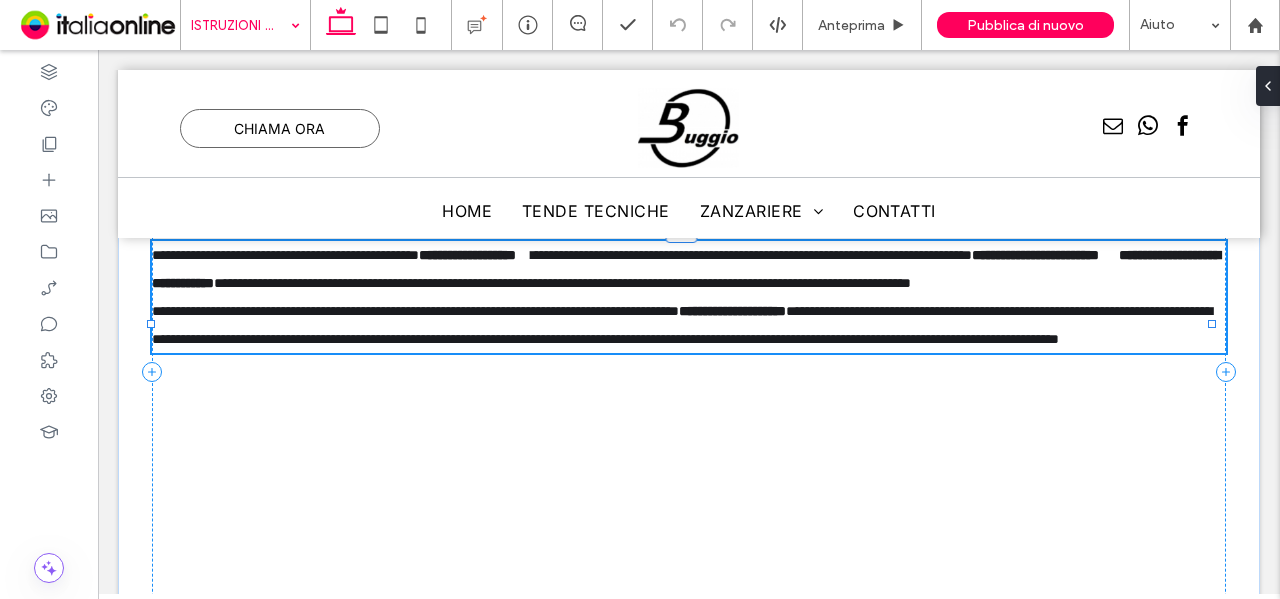 click on "**********" at bounding box center (689, 325) 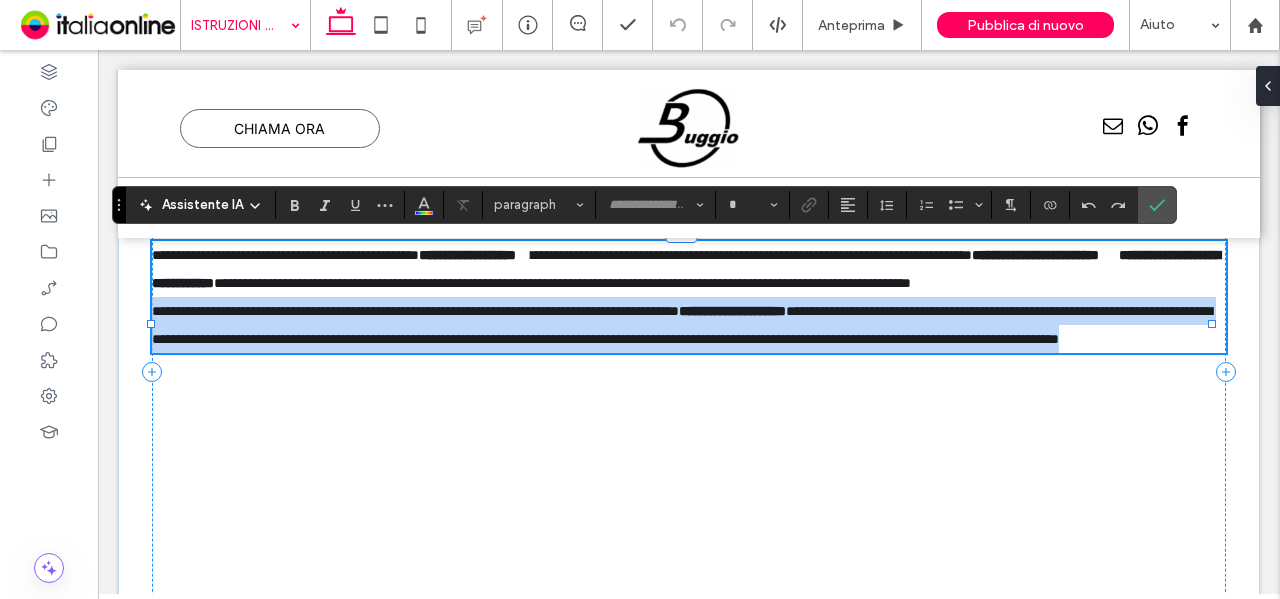 type on "*****" 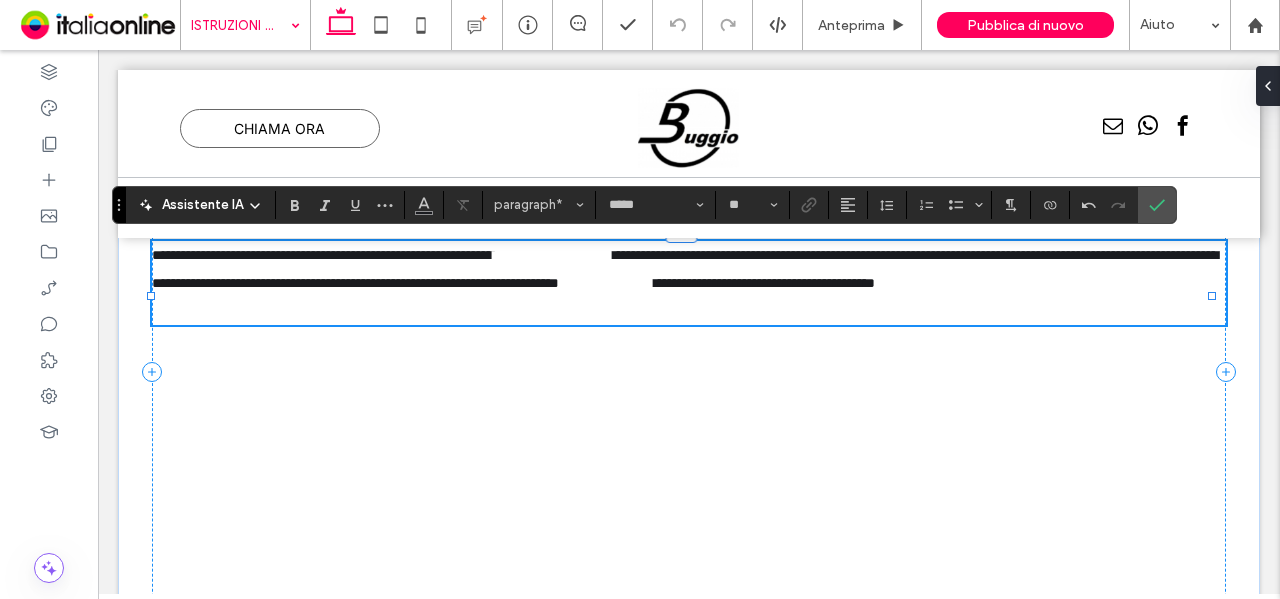 scroll, scrollTop: 0, scrollLeft: 0, axis: both 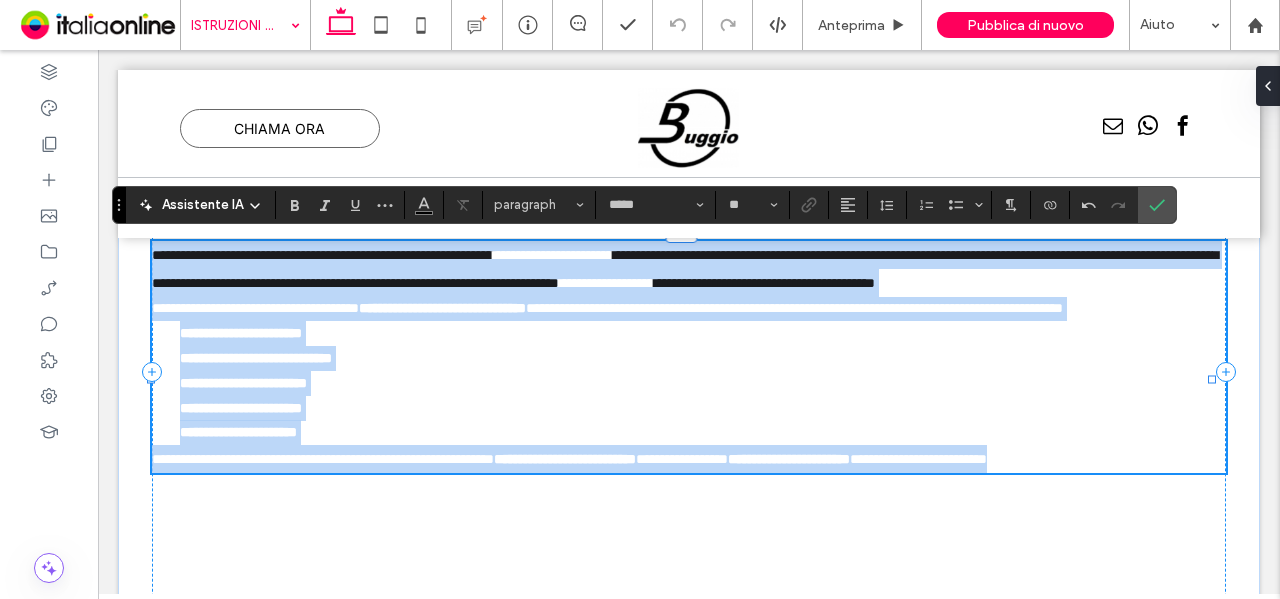 type on "**" 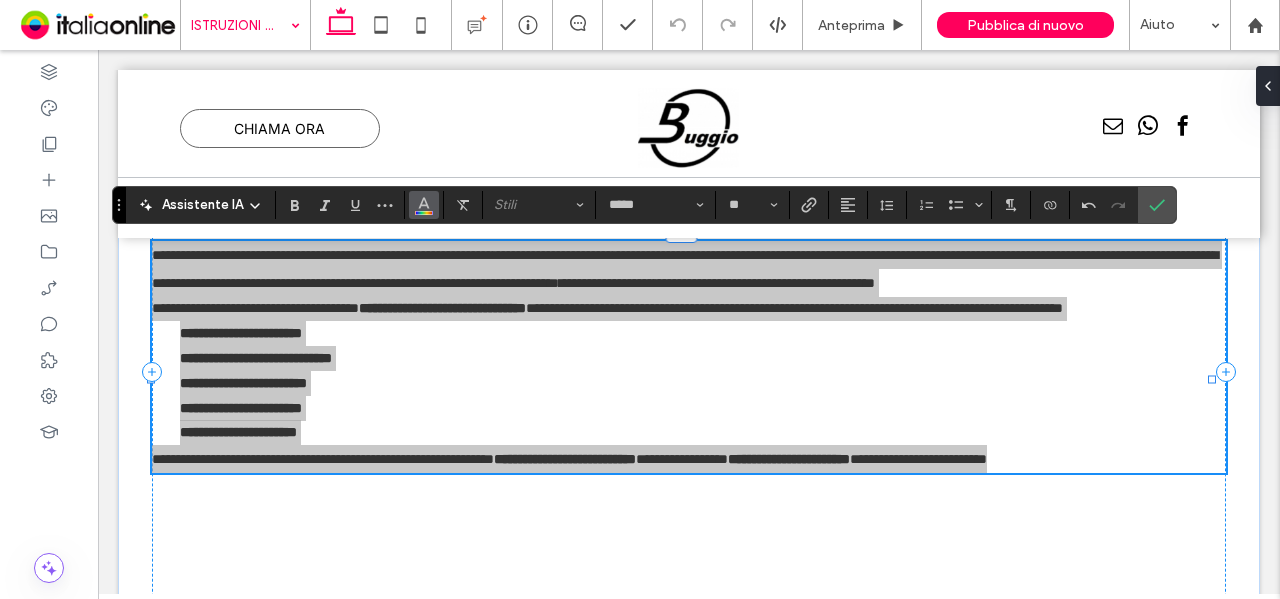click at bounding box center (424, 203) 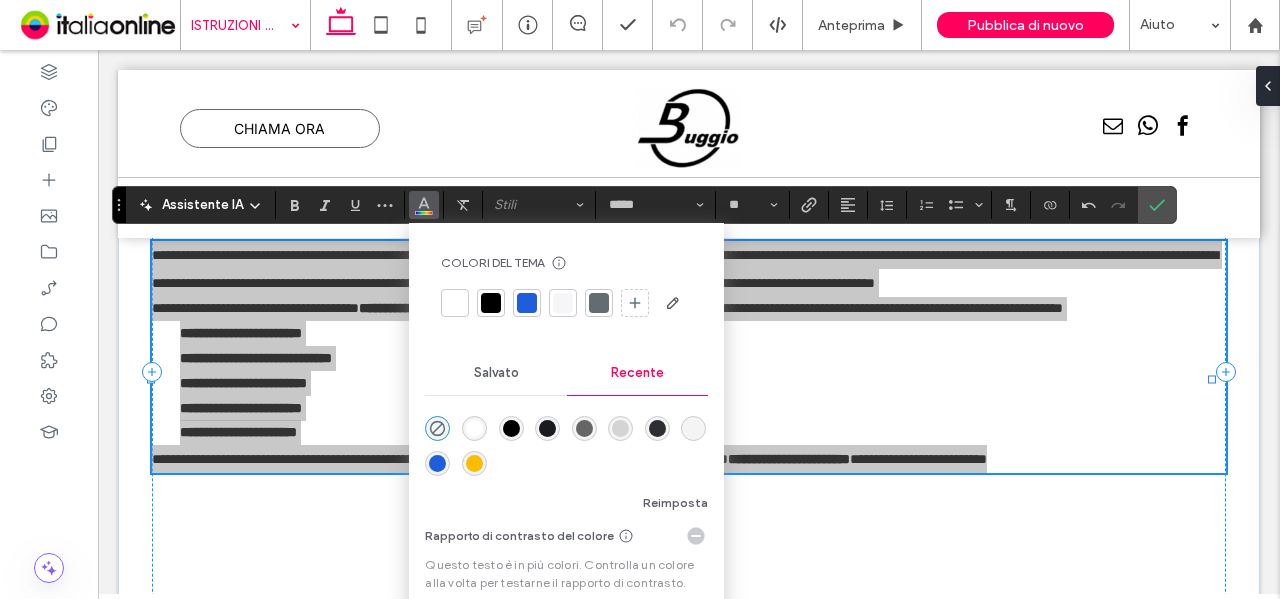click at bounding box center (547, 428) 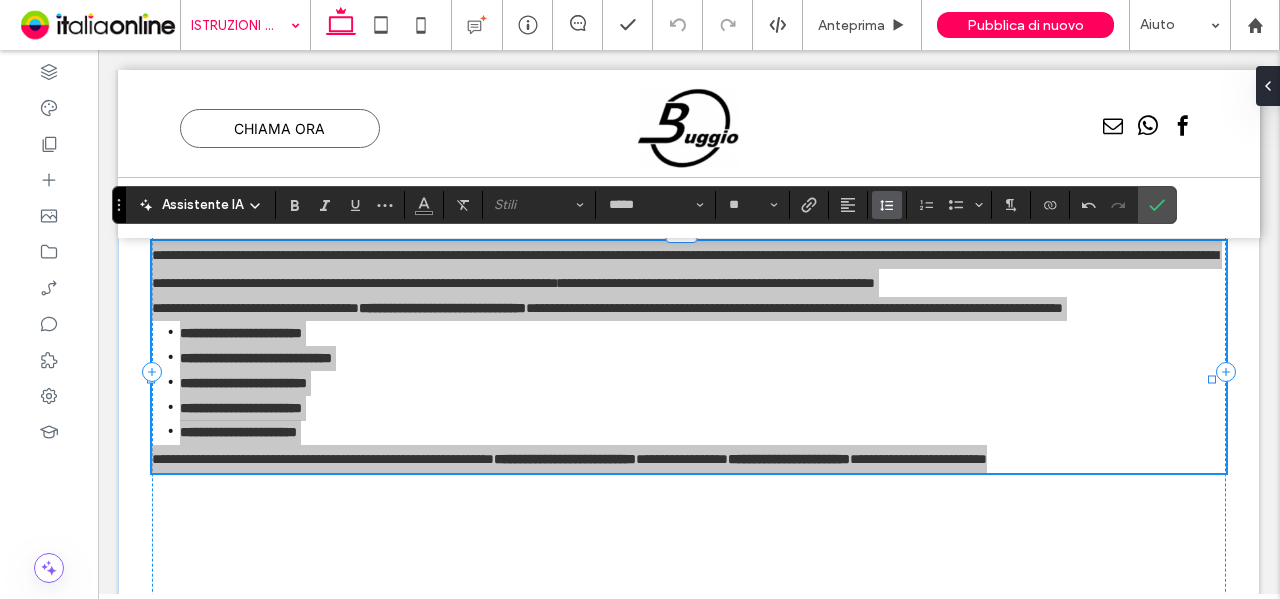 click 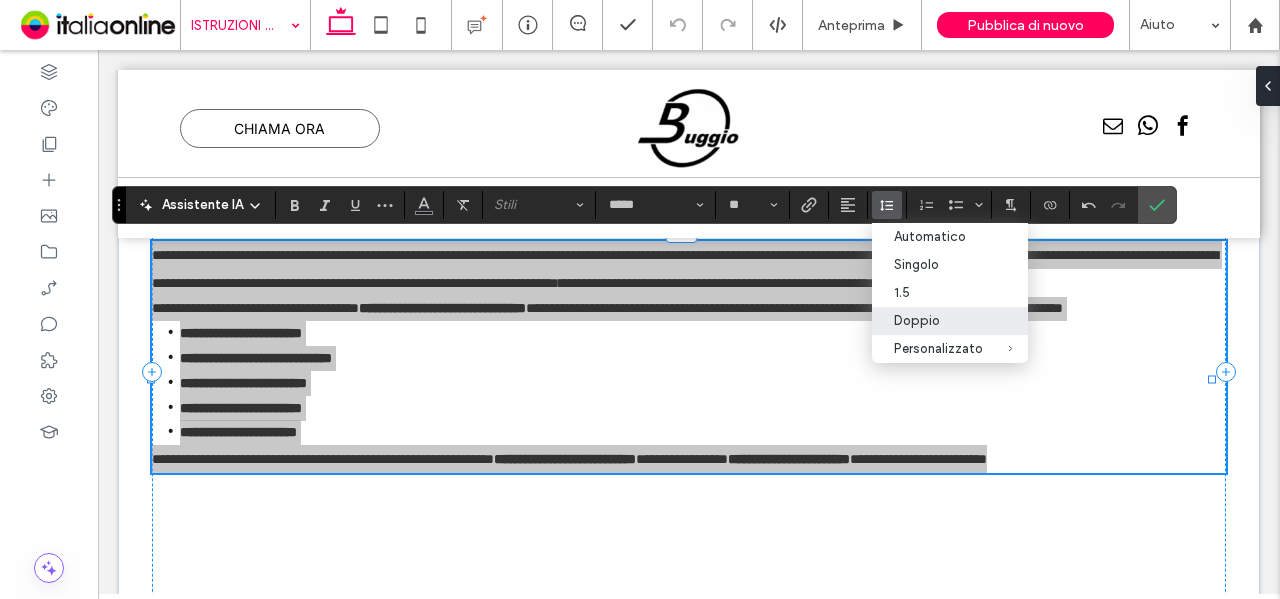 click on "Doppio" at bounding box center (938, 320) 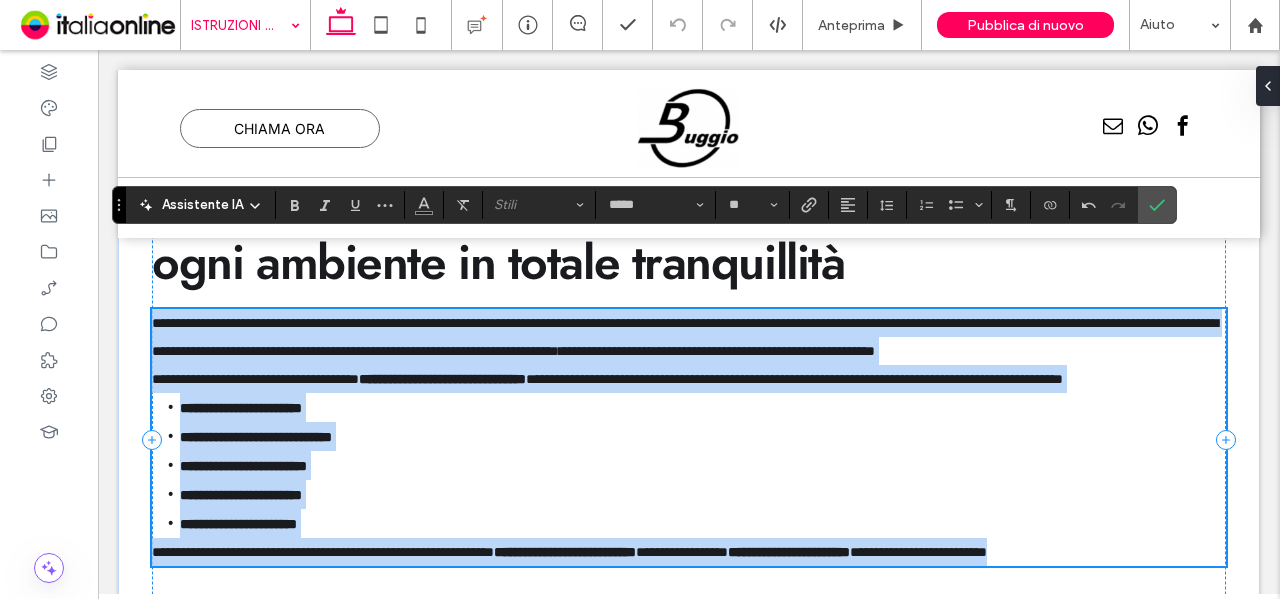 scroll, scrollTop: 718, scrollLeft: 0, axis: vertical 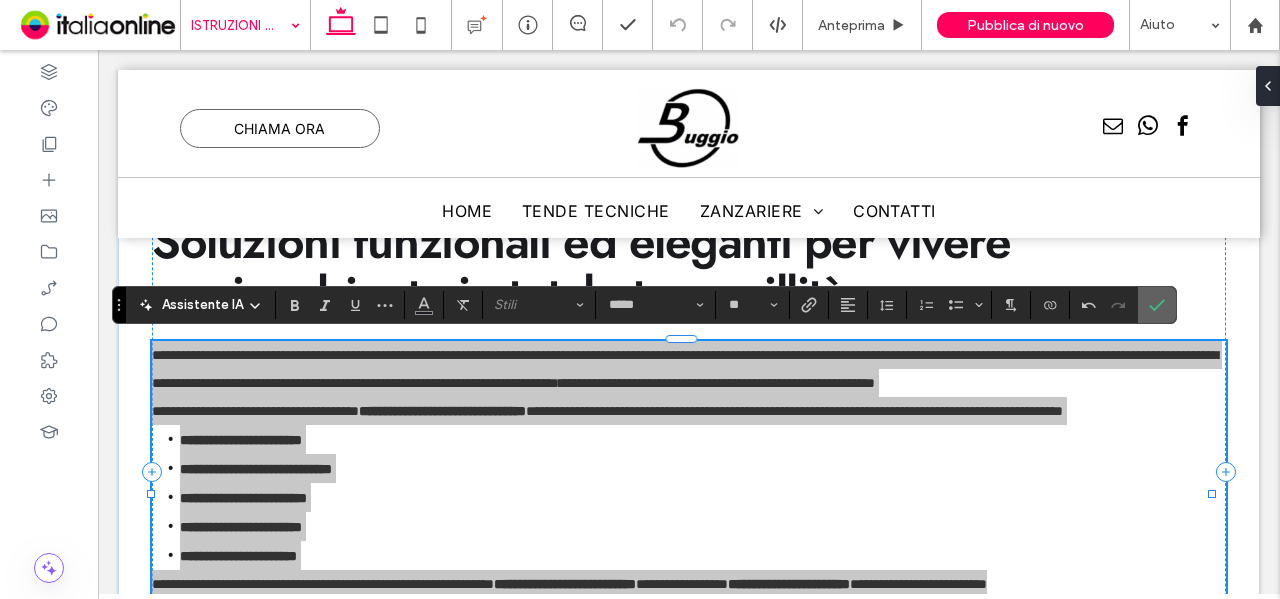 click at bounding box center (1157, 305) 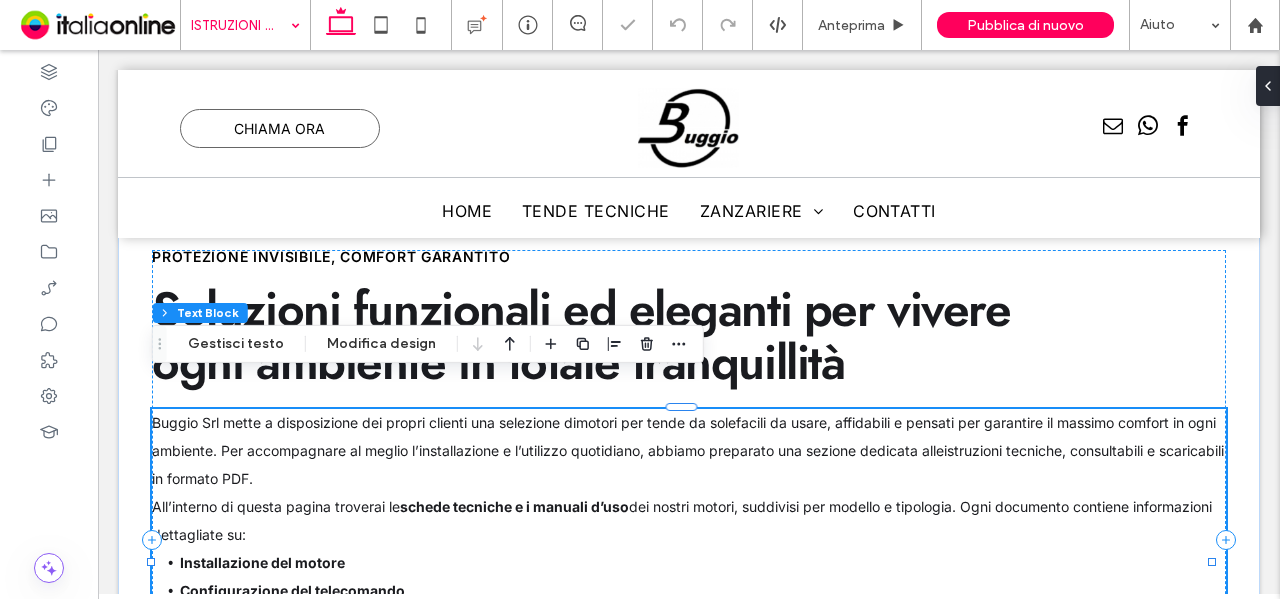 scroll, scrollTop: 618, scrollLeft: 0, axis: vertical 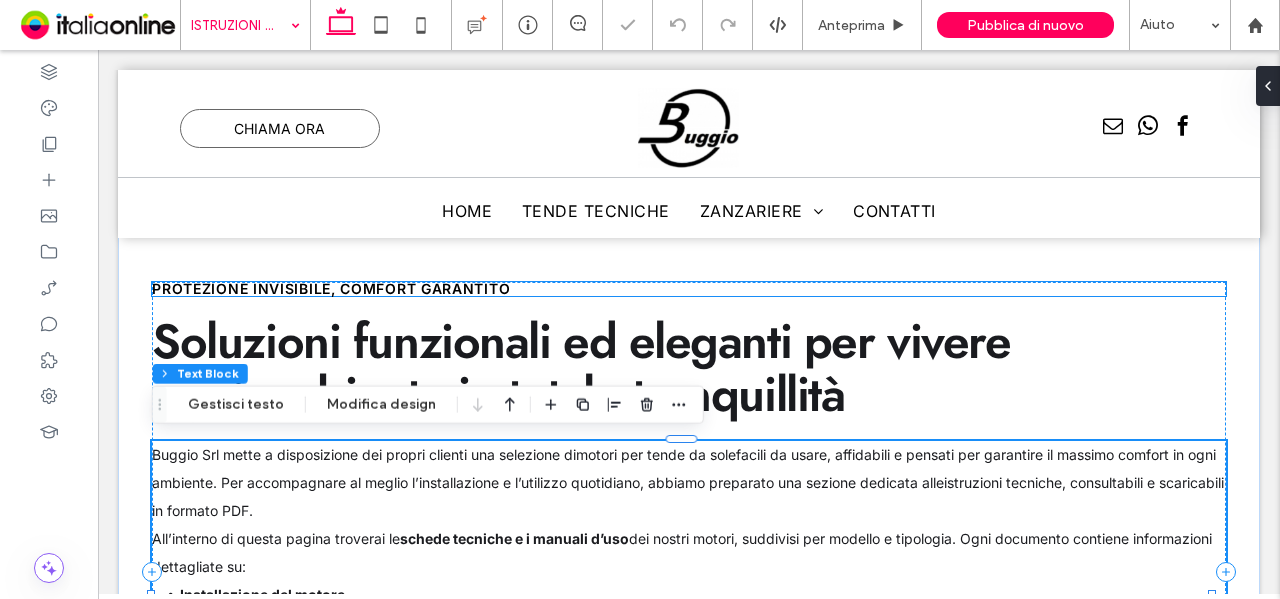 click on "protezione invisibile, comfort garantito" at bounding box center [331, 288] 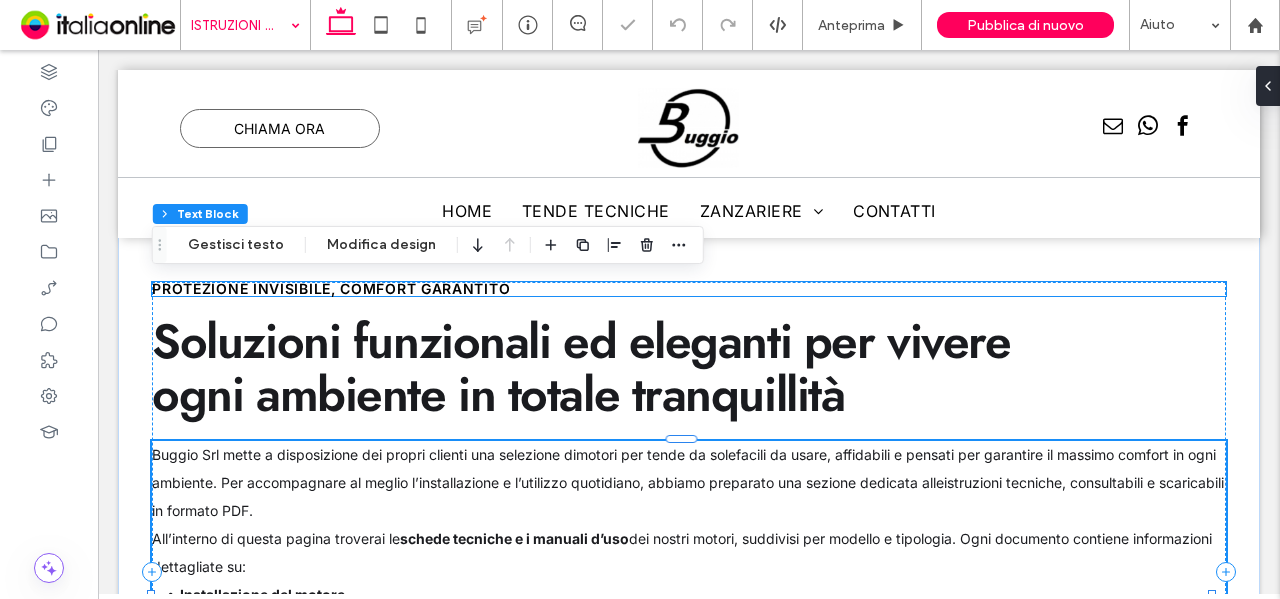 click on "protezione invisibile, comfort garantito" at bounding box center [689, 289] 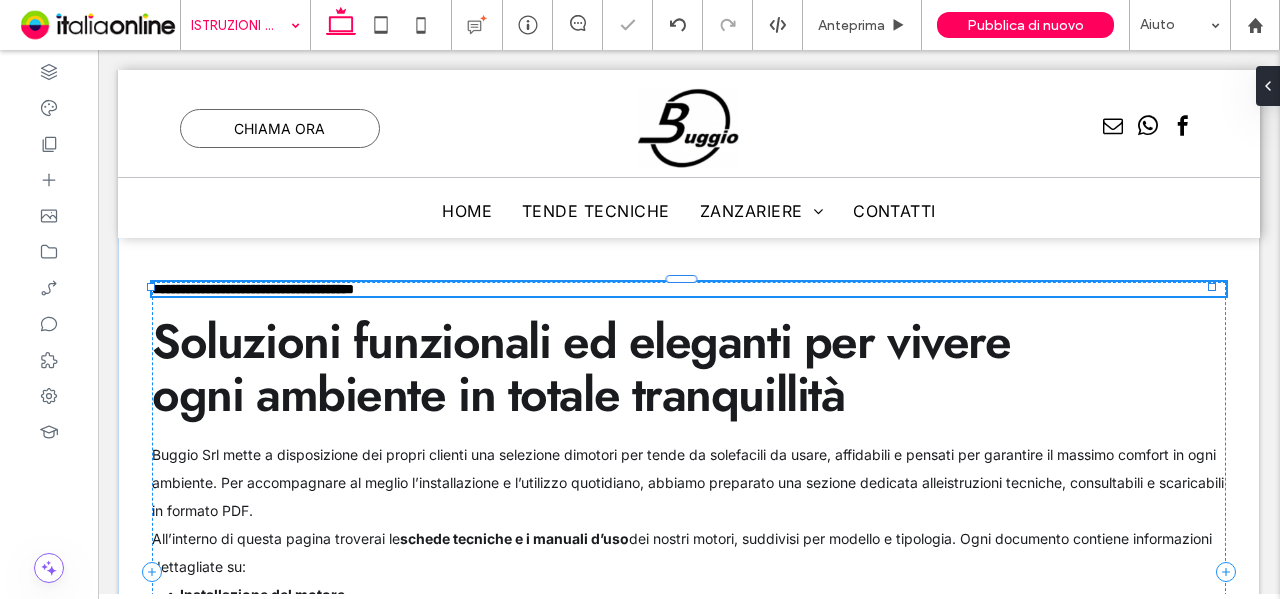 click on "**********" at bounding box center [253, 289] 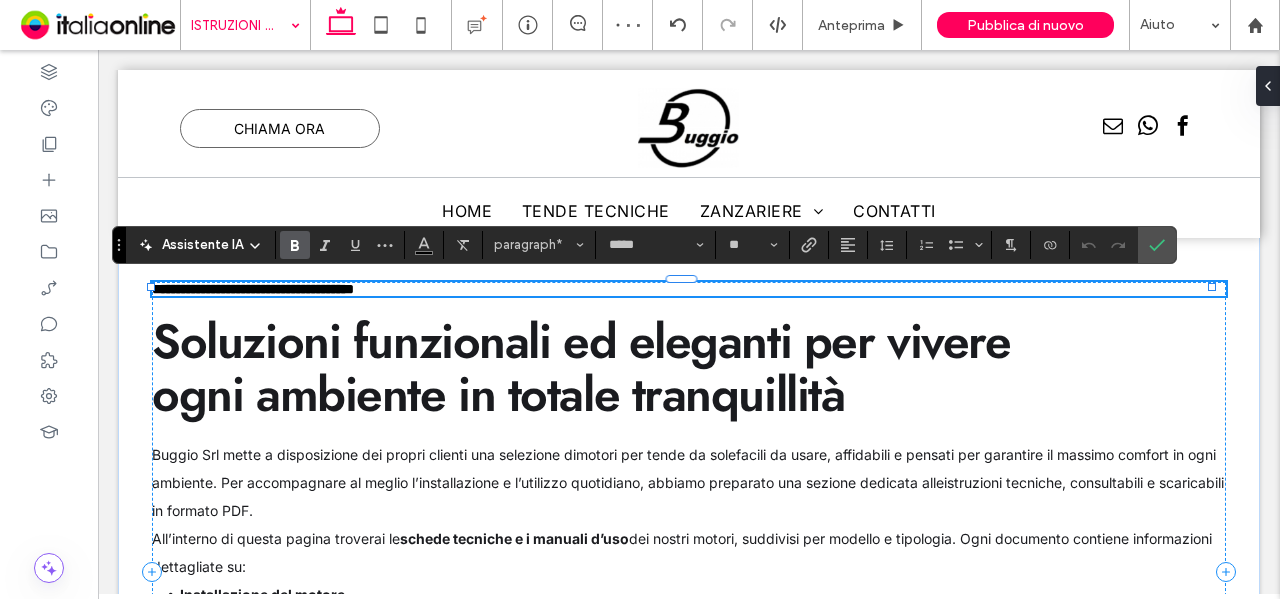 type 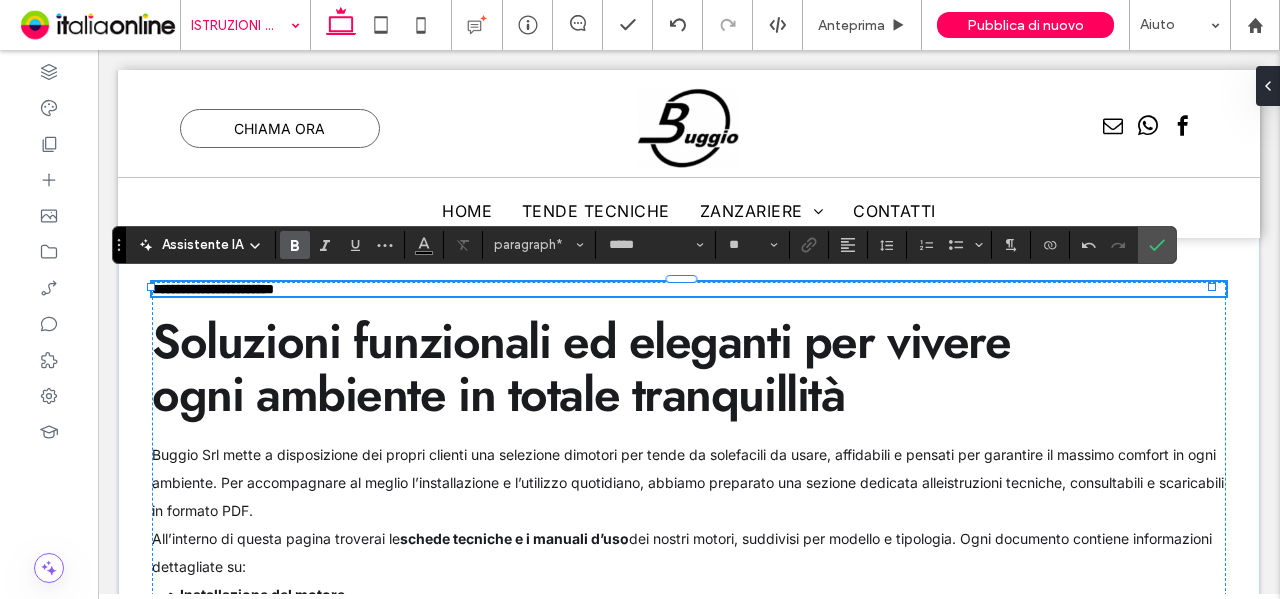 click 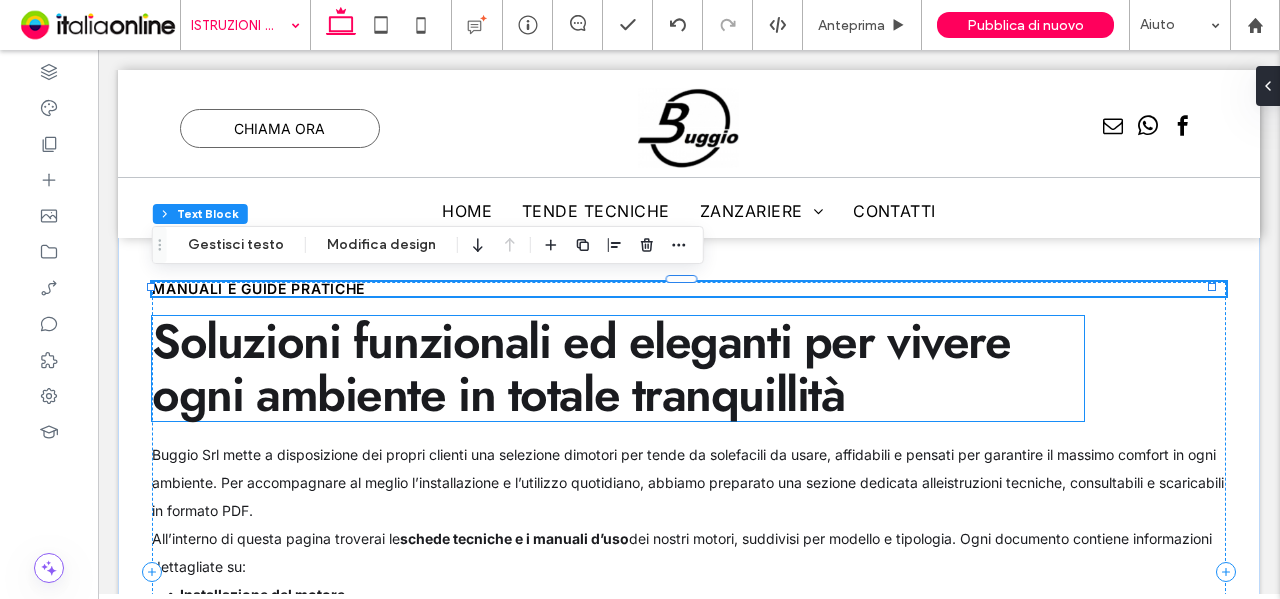 click on "Soluzioni funzionali ed eleganti per vivere ogni ambiente in totale tranquillità" at bounding box center (581, 368) 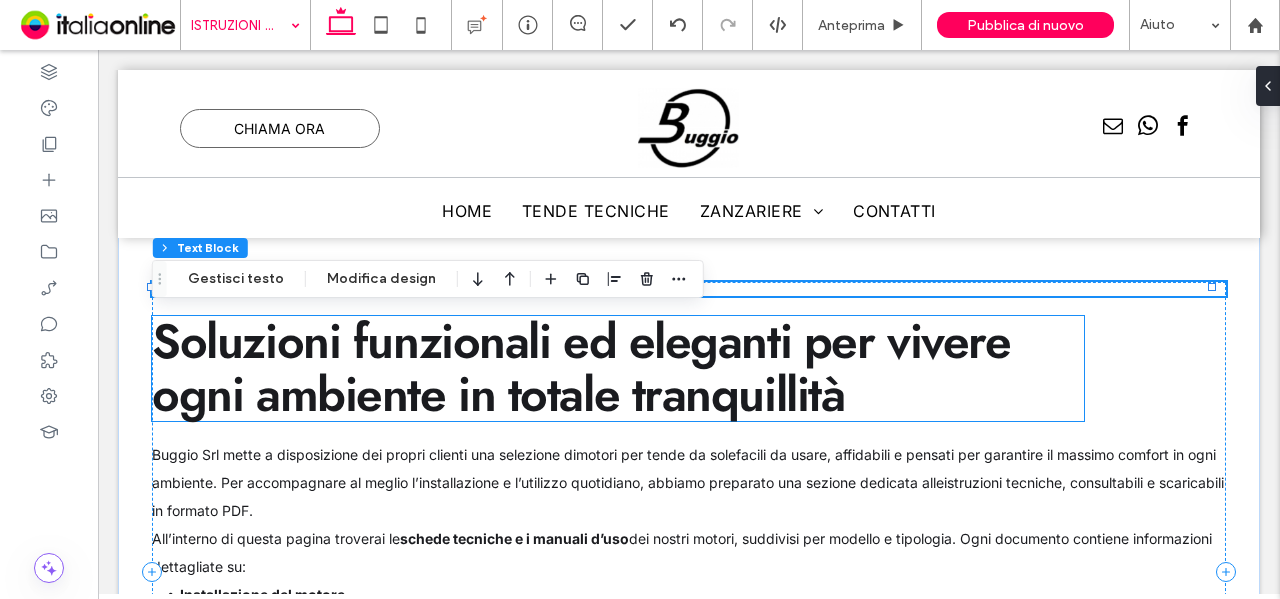 click on "Soluzioni funzionali ed eleganti per vivere ogni ambiente in totale tranquillità" at bounding box center [617, 369] 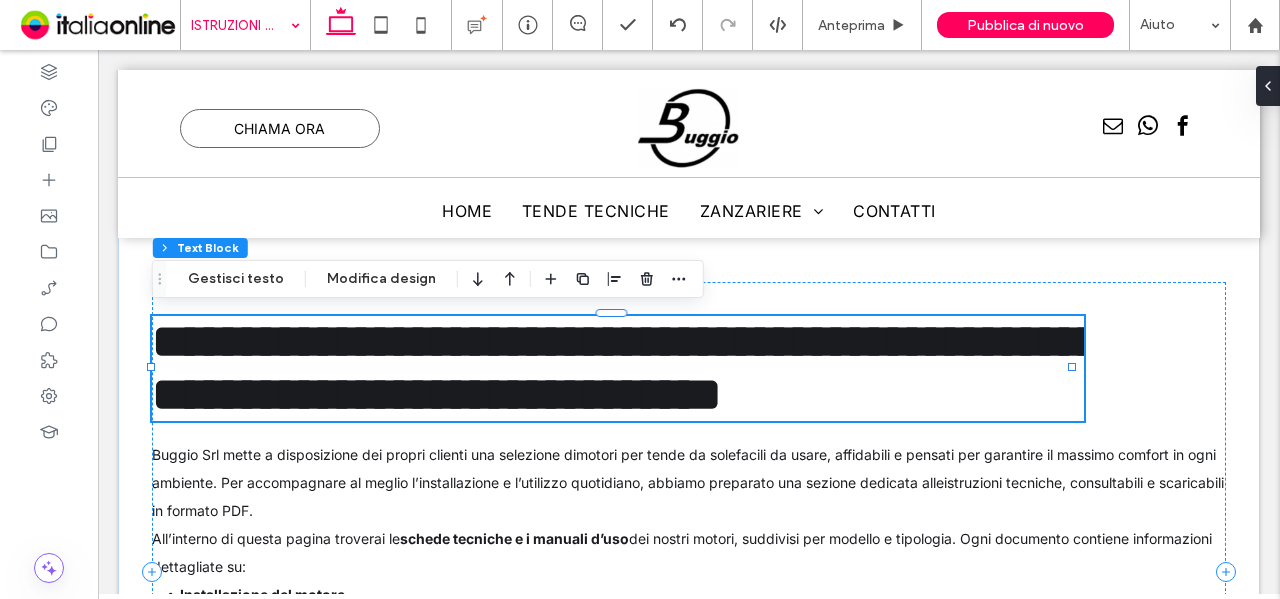 click on "**********" at bounding box center [627, 368] 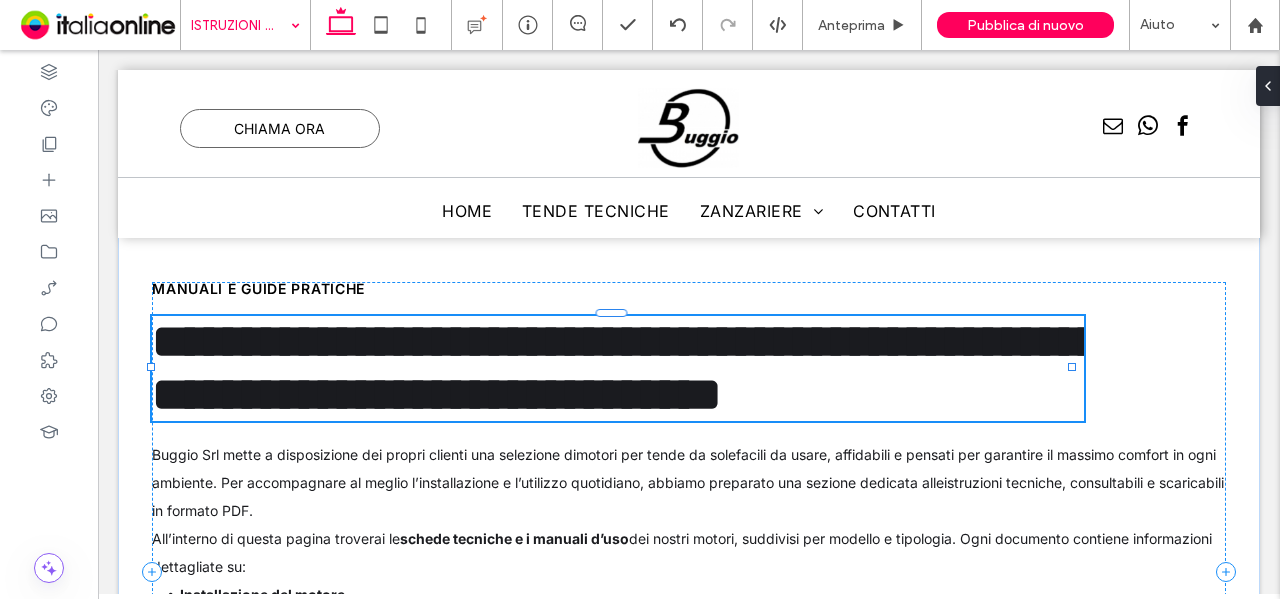 type on "****" 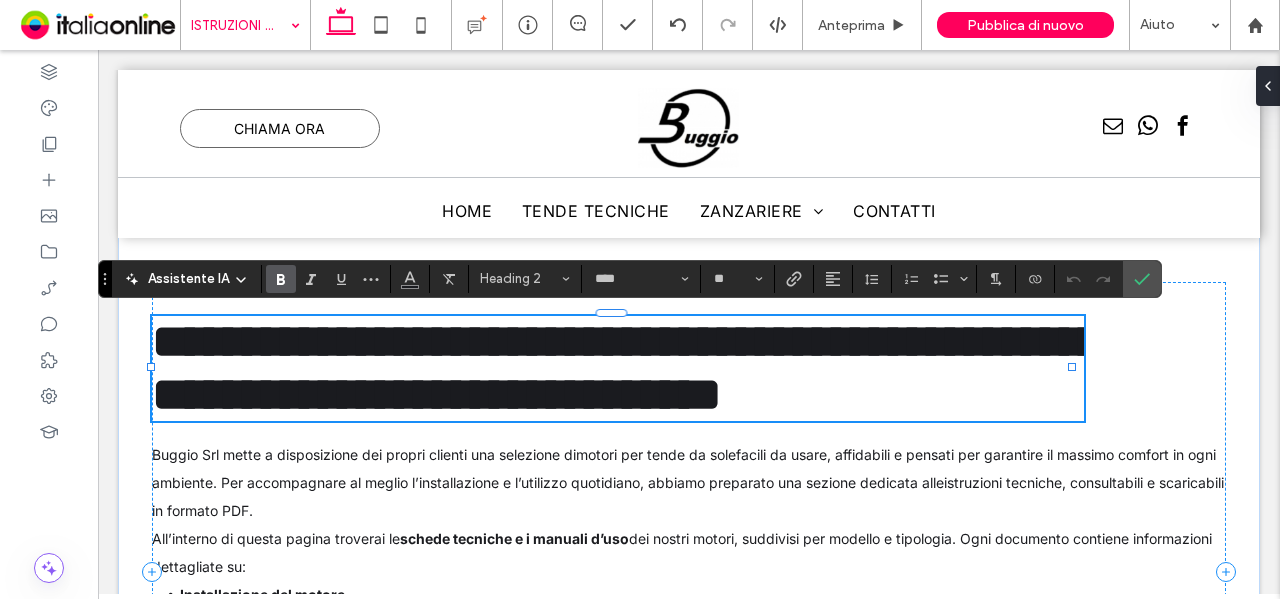 scroll, scrollTop: 8, scrollLeft: 0, axis: vertical 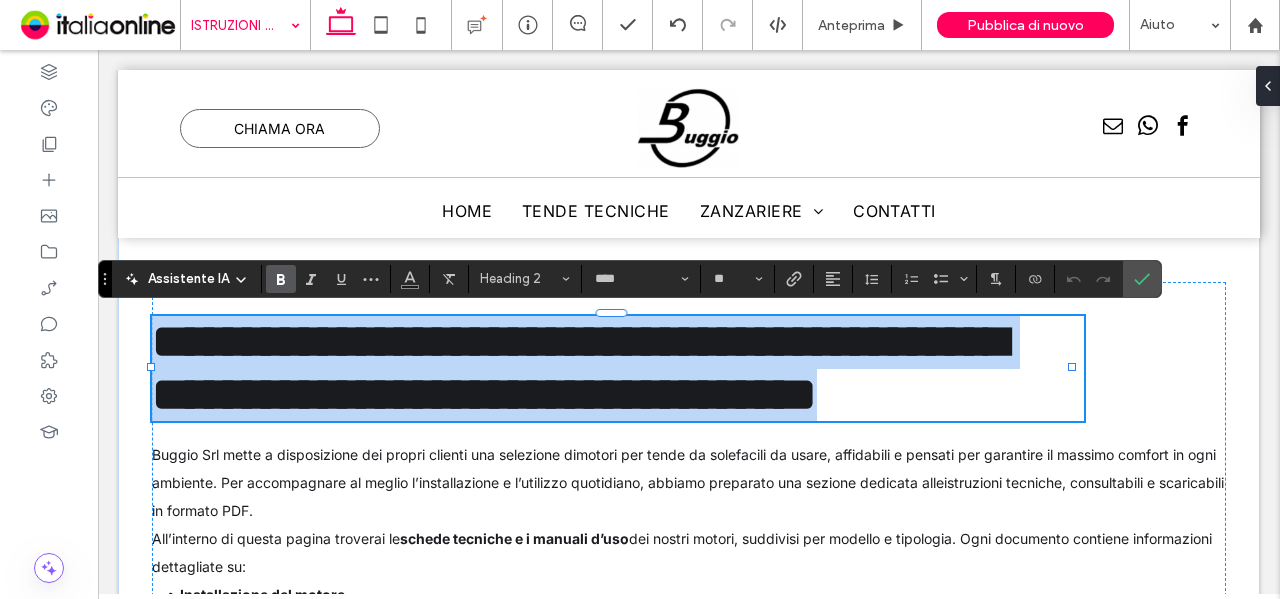 drag, startPoint x: 842, startPoint y: 401, endPoint x: 99, endPoint y: 317, distance: 747.7332 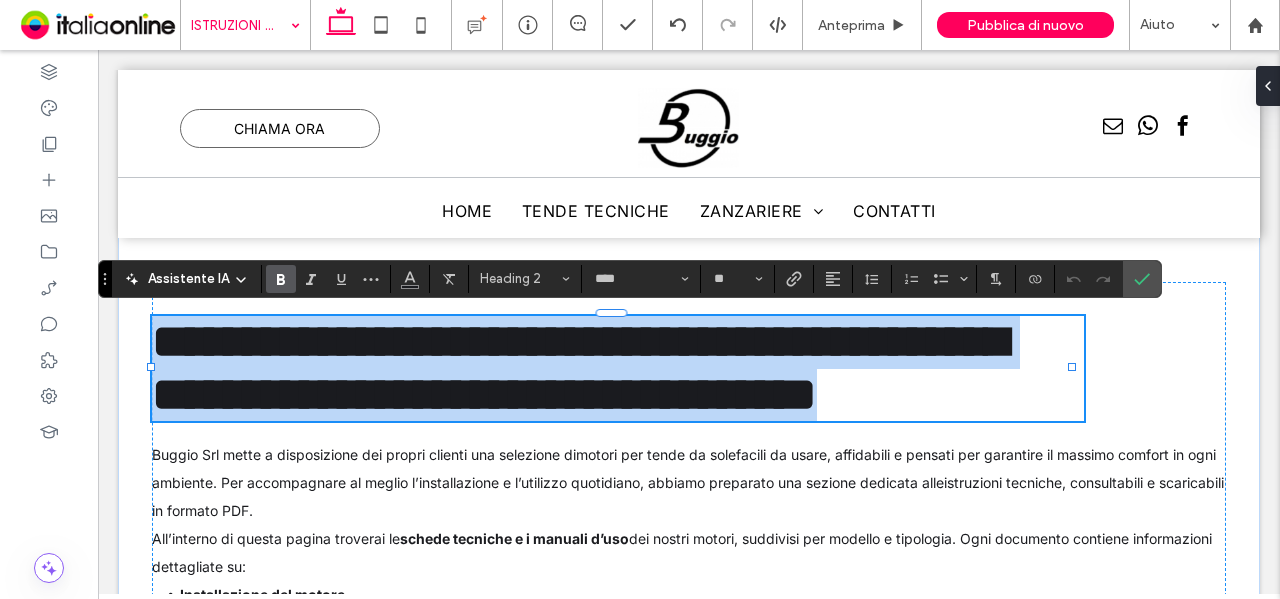 type on "*****" 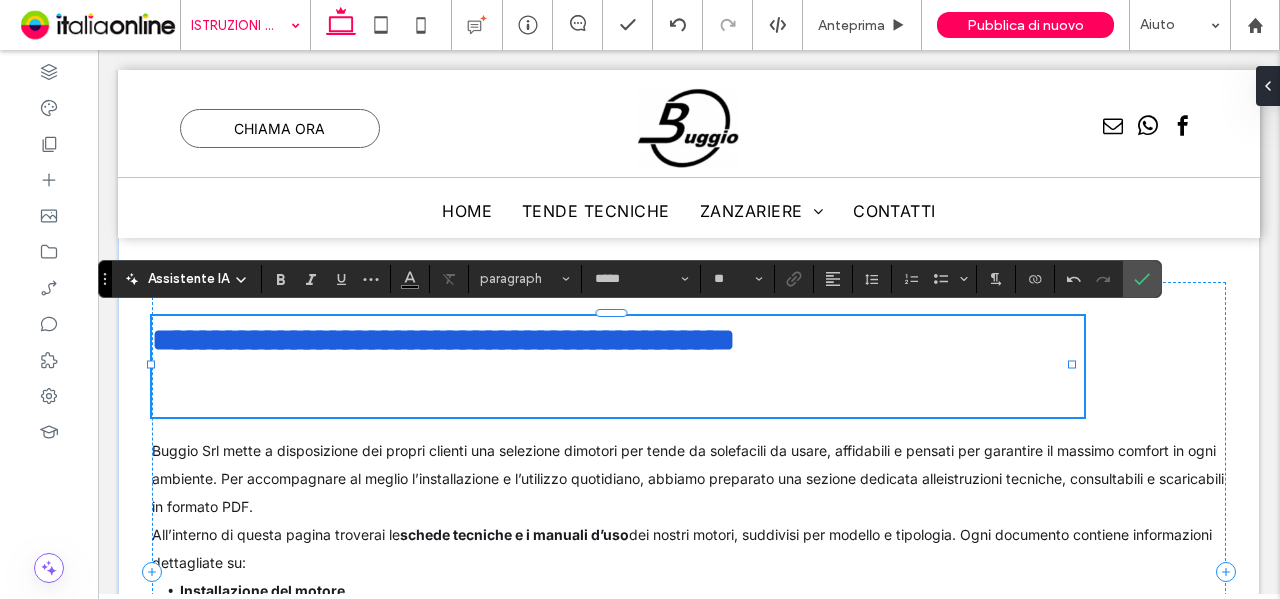 scroll, scrollTop: 0, scrollLeft: 0, axis: both 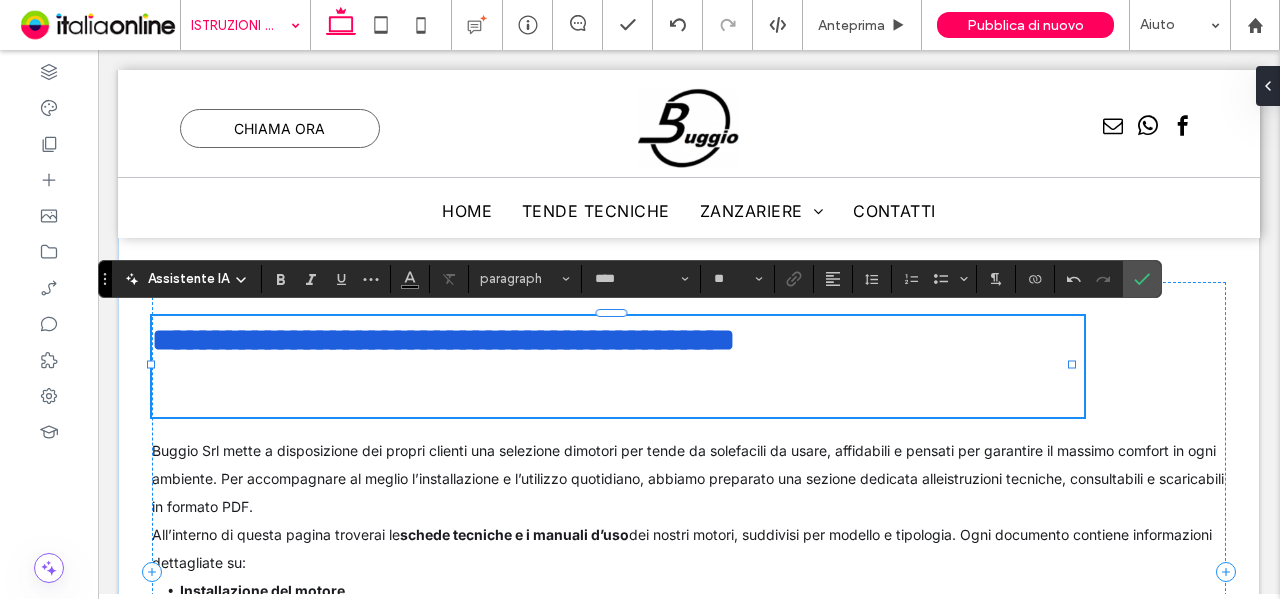 click on "**********" at bounding box center [443, 340] 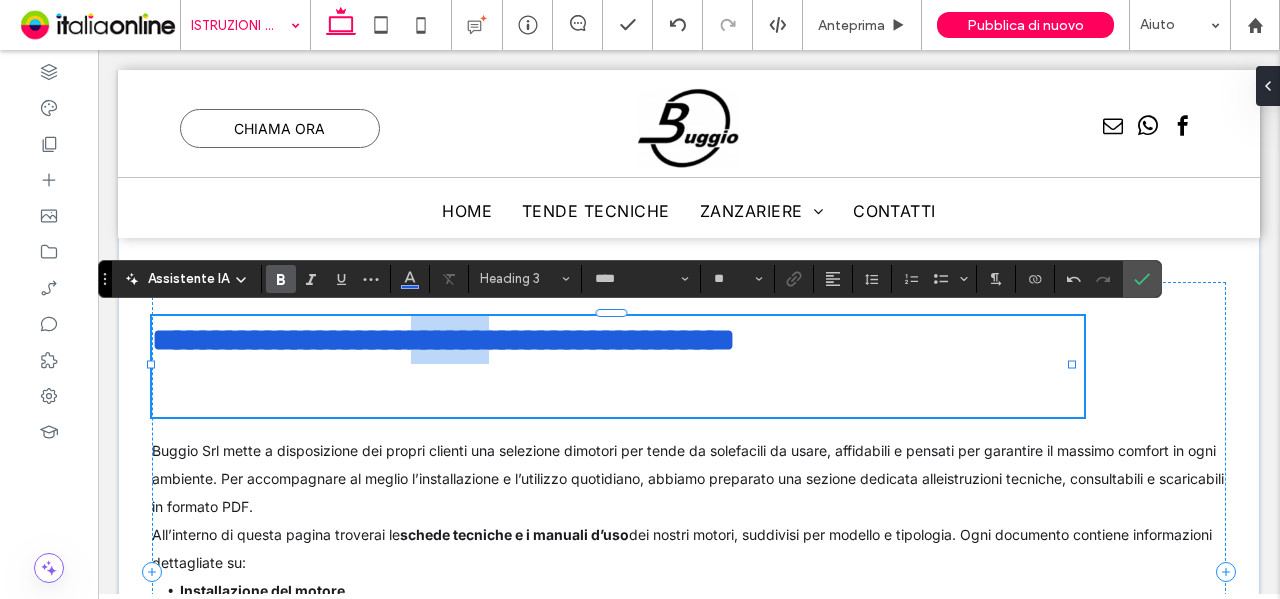 click on "**********" at bounding box center (443, 340) 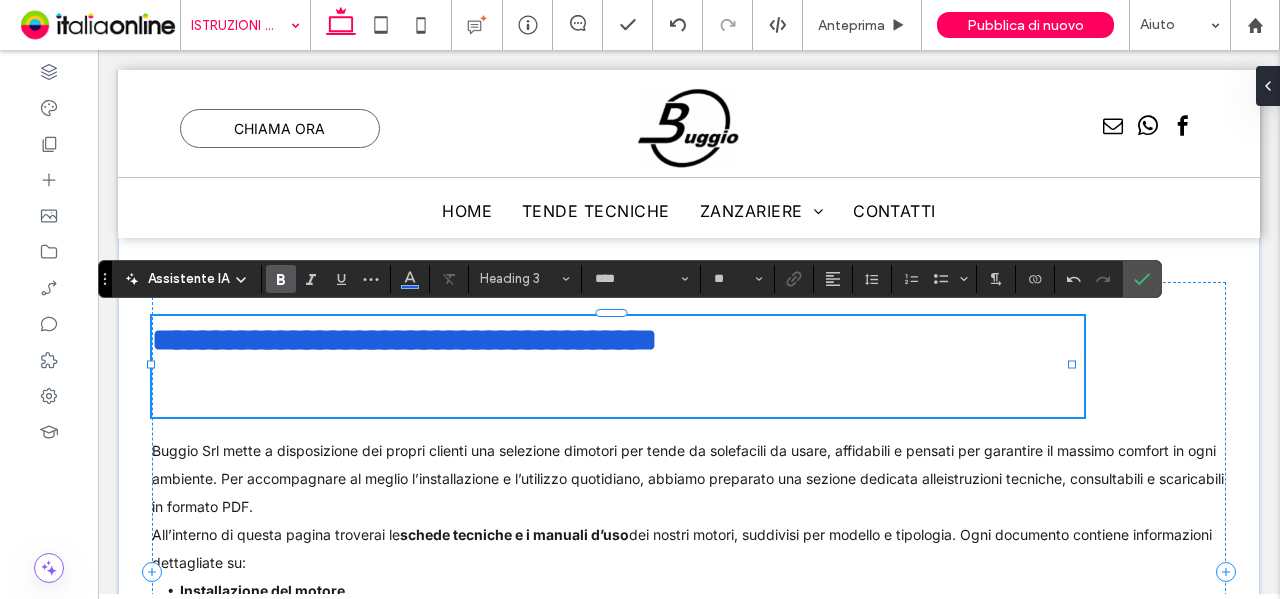 type 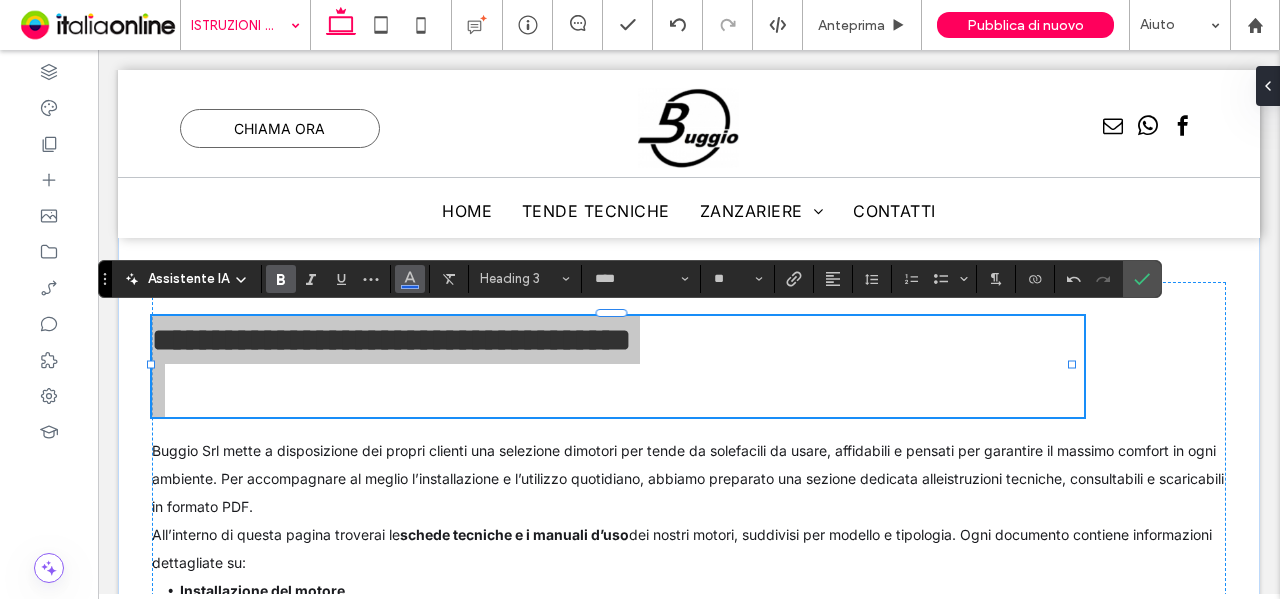 click 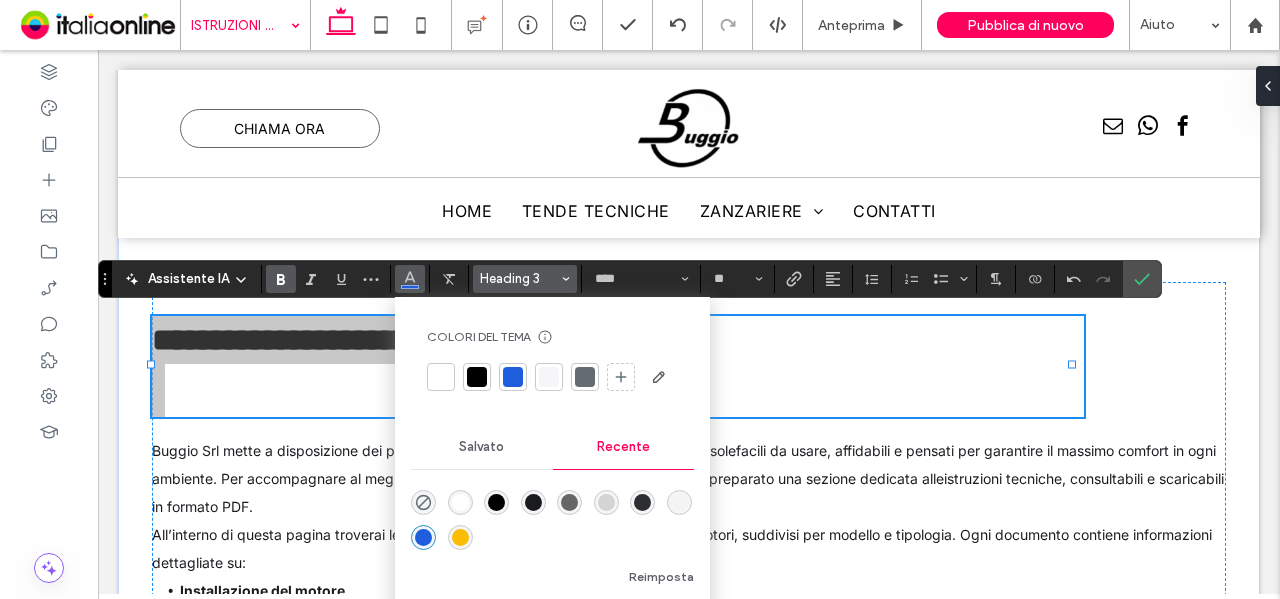 click on "Heading 3" at bounding box center (519, 278) 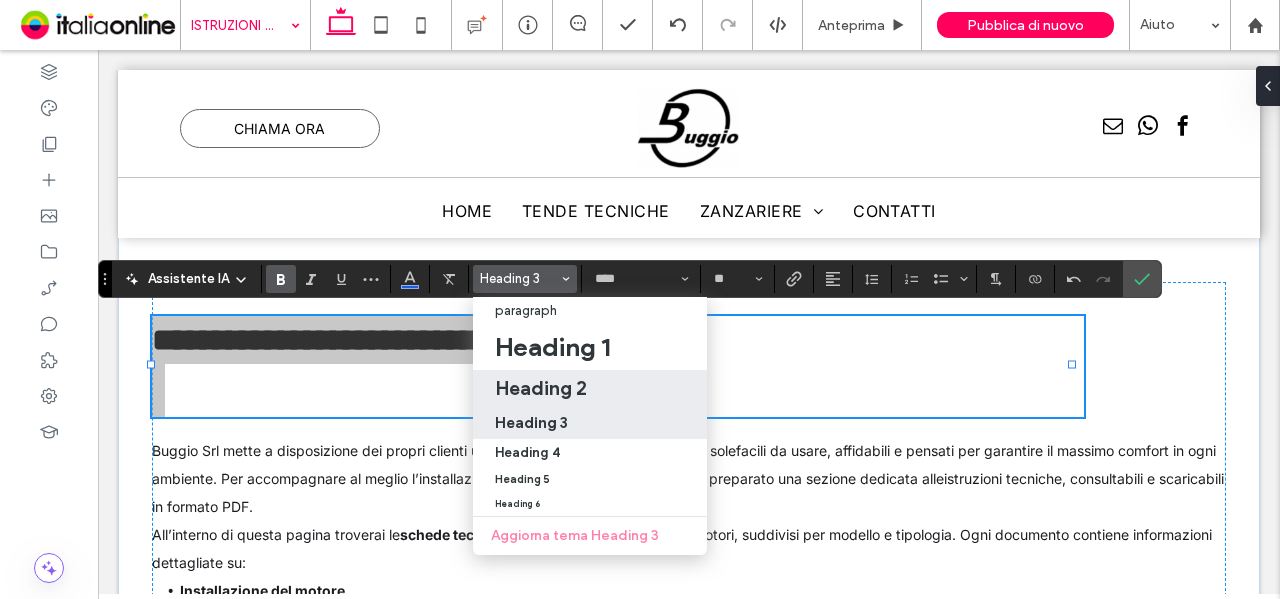 click on "Heading 2" at bounding box center (541, 388) 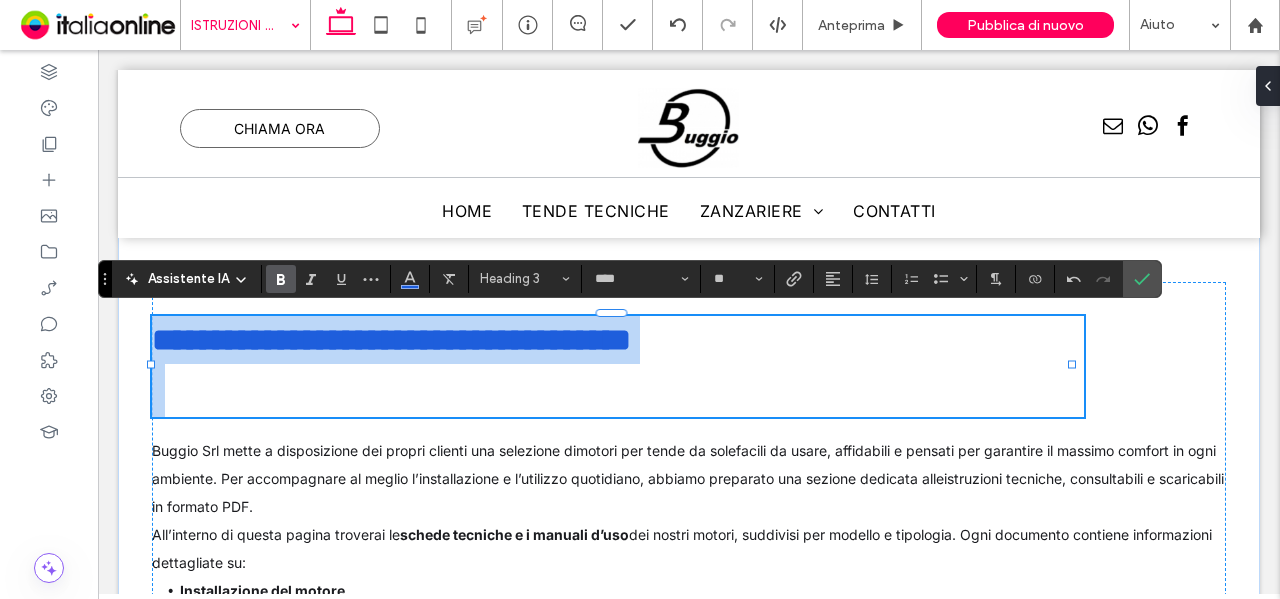 type on "**" 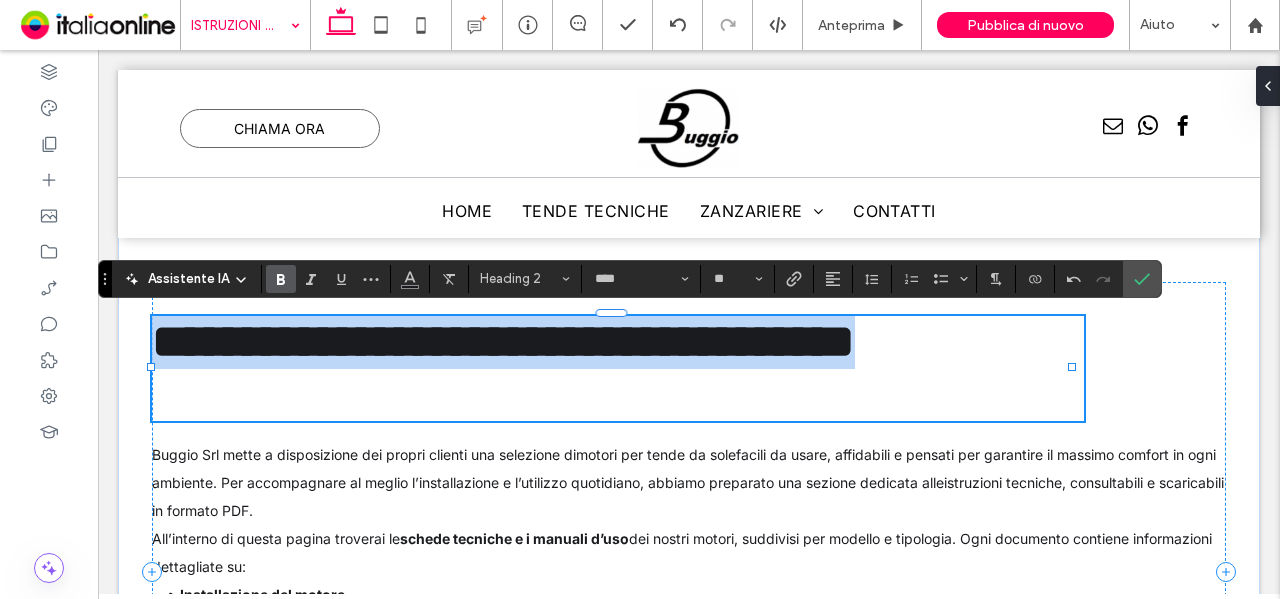 click on "﻿" at bounding box center (611, 395) 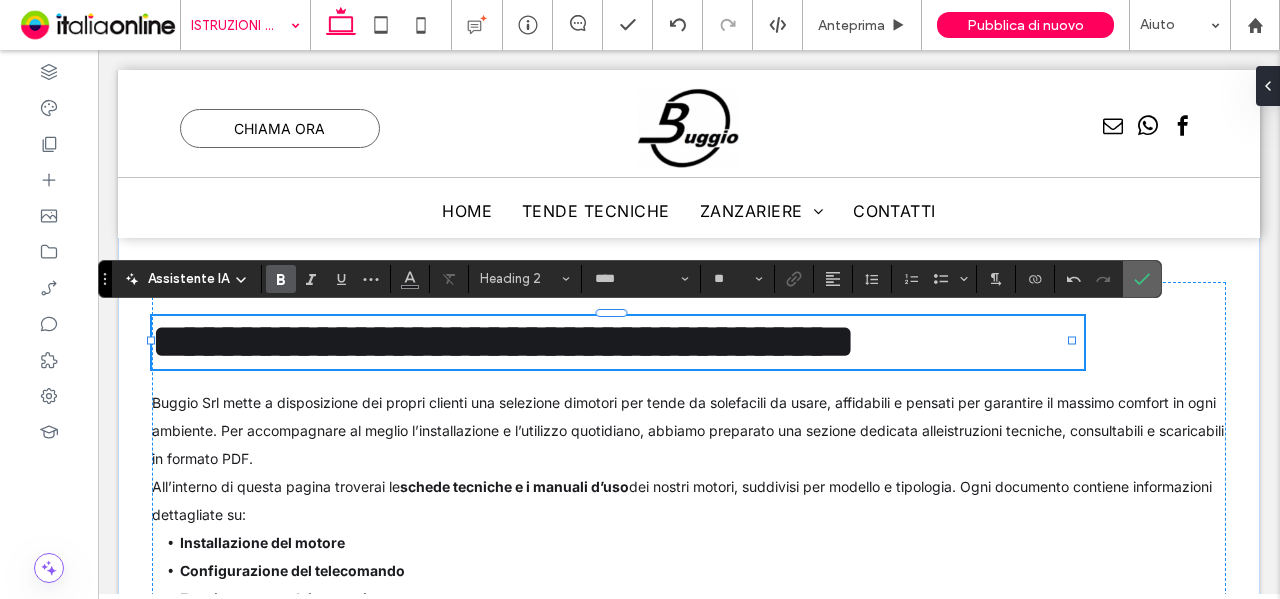 click at bounding box center [1142, 279] 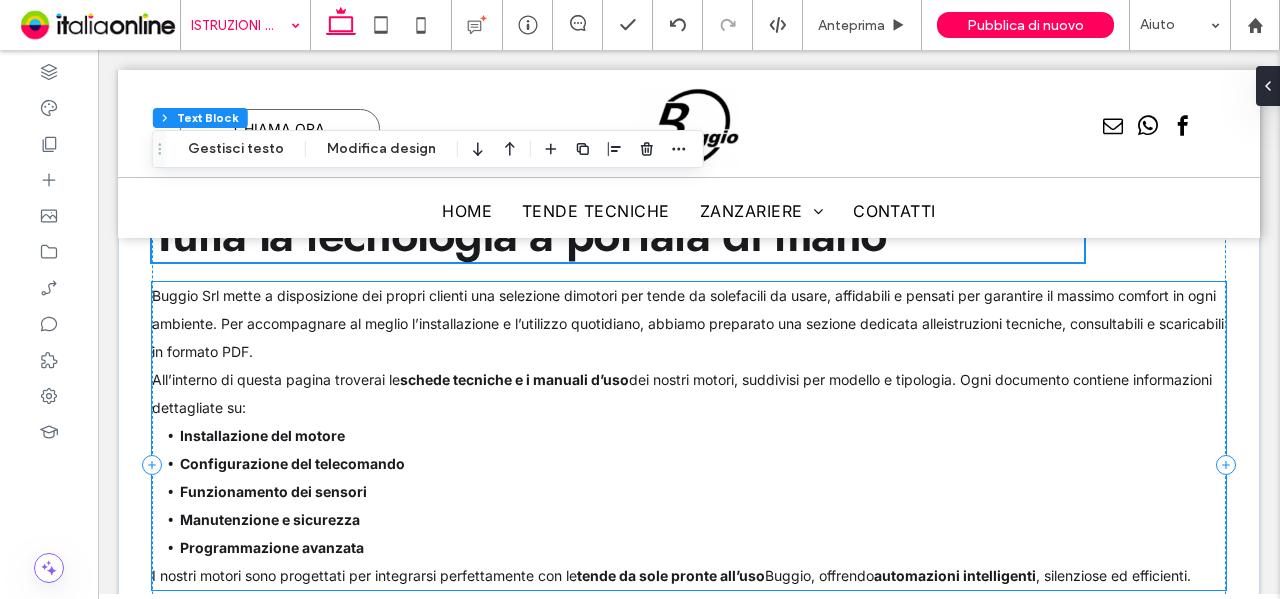 scroll, scrollTop: 818, scrollLeft: 0, axis: vertical 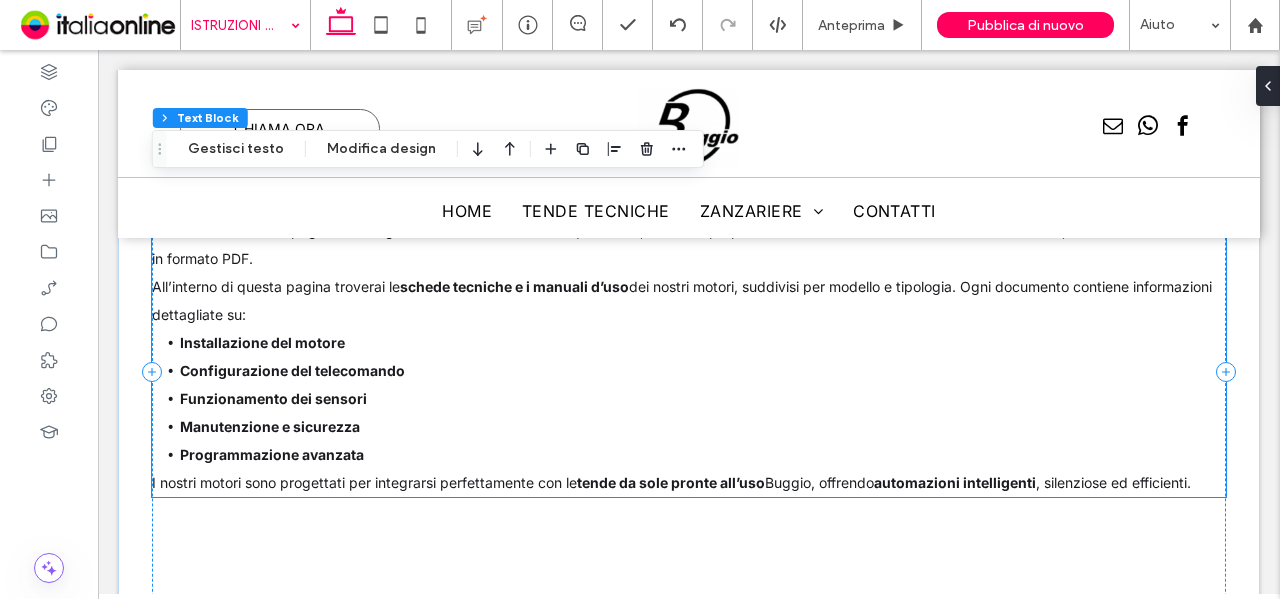 click on "Configurazione del telecomando" at bounding box center [703, 371] 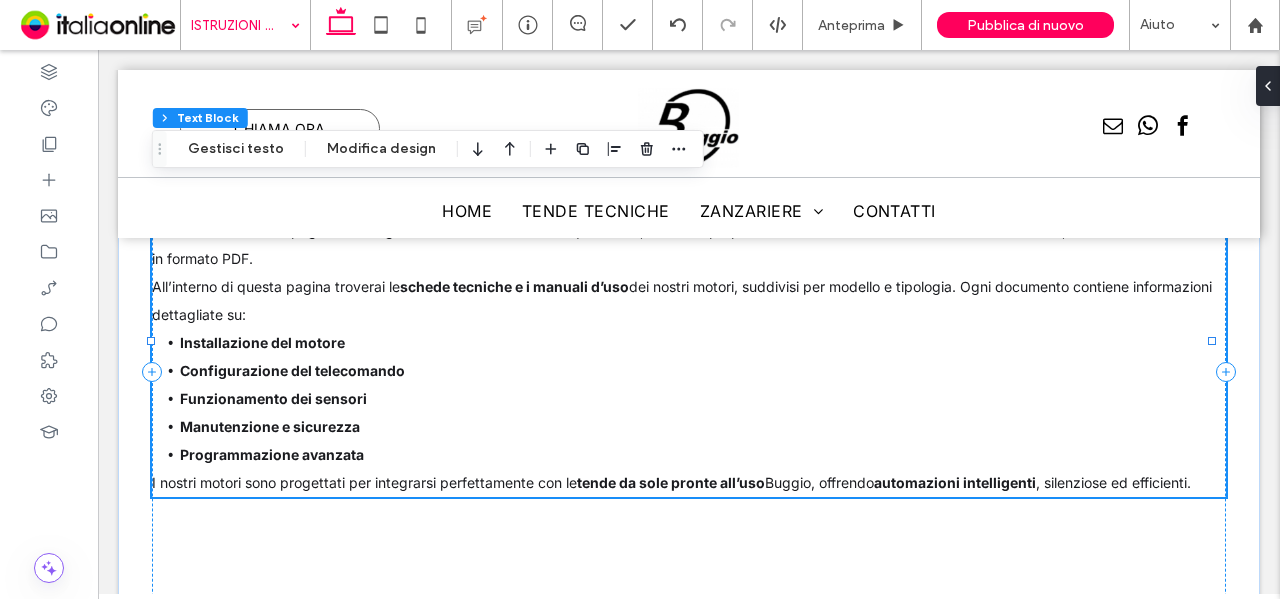 click on "Buggio Srl mette a disposizione dei propri clienti una selezione di  motori per tende da sole  facili da usare, affidabili e pensati per garantire il massimo comfort in ogni ambiente. Per accompagnare al meglio l’installazione e l’utilizzo quotidiano, abbiamo preparato una sezione dedicata alle  istruzioni tecniche , consultabili e scaricabili in formato PDF. All’interno di questa pagina troverai le  schede tecniche e i manuali d’uso  dei nostri motori, suddivisi per modello e tipologia. Ogni documento contiene informazioni dettagliate su: Installazione del motore Configurazione del telecomando Funzionamento dei sensori Manutenzione e sicurezza Programmazione avanzata I nostri motori sono progettati per integrarsi perfettamente con le  tende da sole pronte all’uso  Buggio, offrendo  automazioni intelligenti , silenziose ed efficienti." at bounding box center [689, 343] 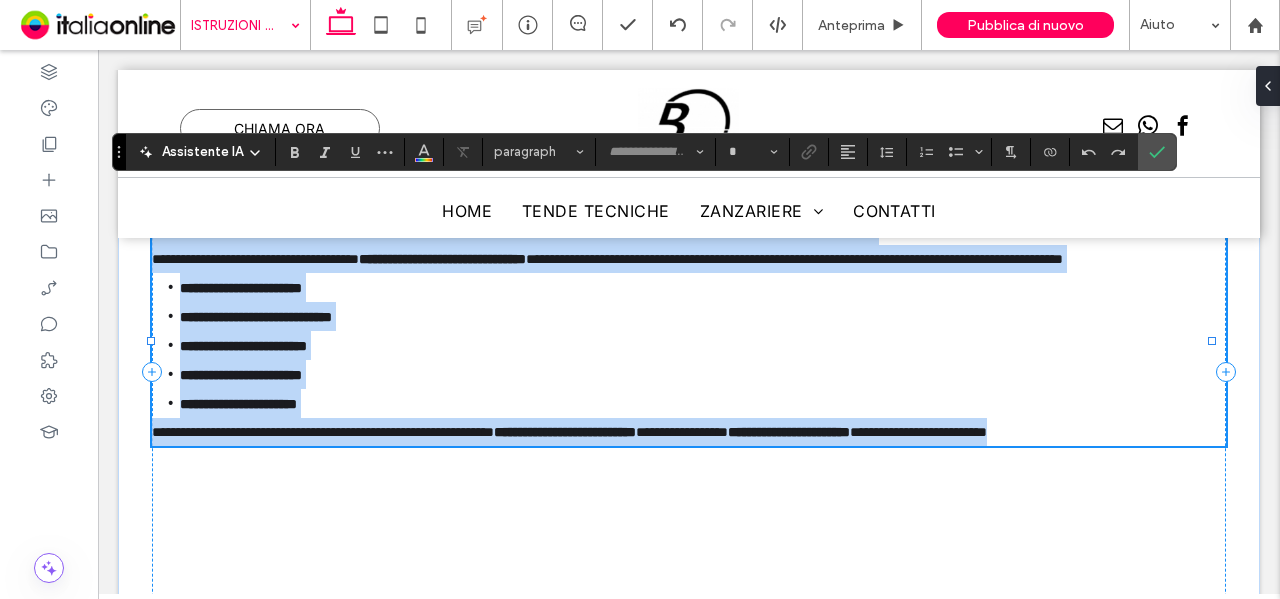 type on "*****" 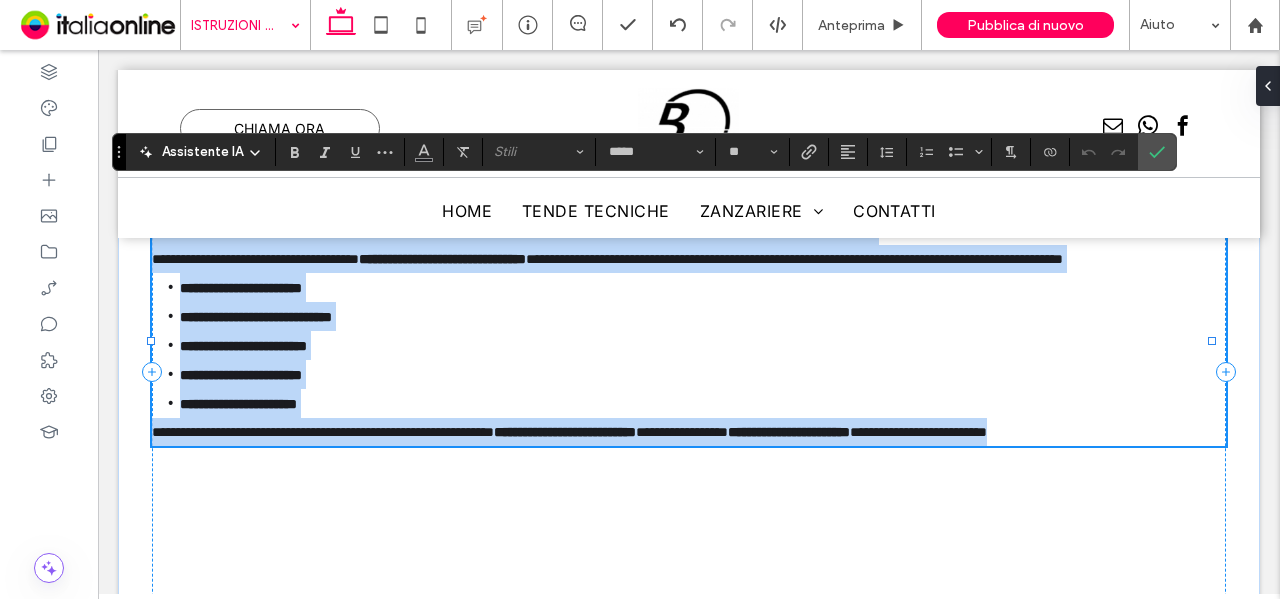 click on "**********" at bounding box center [689, 259] 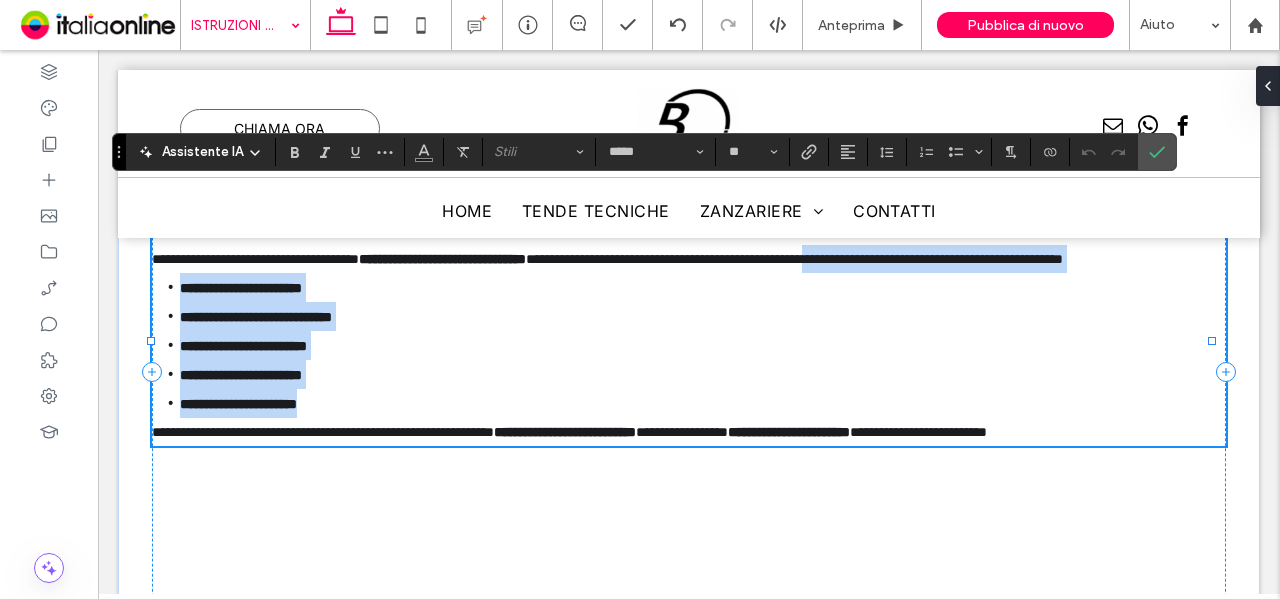 drag, startPoint x: 977, startPoint y: 283, endPoint x: 997, endPoint y: 443, distance: 161.24515 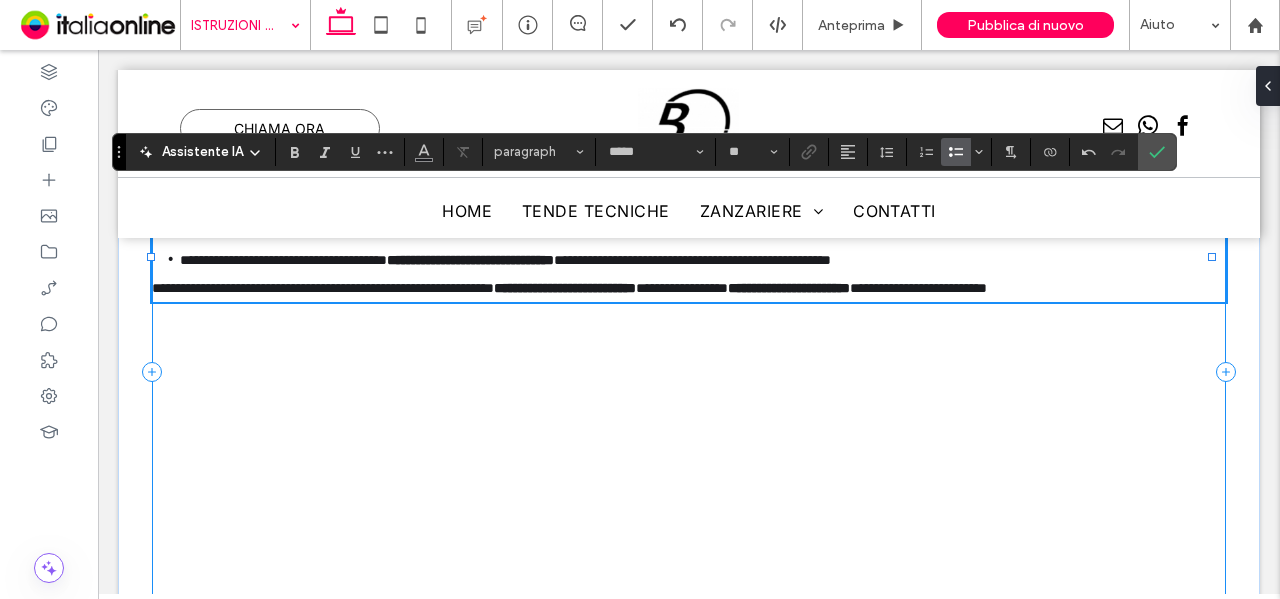 type 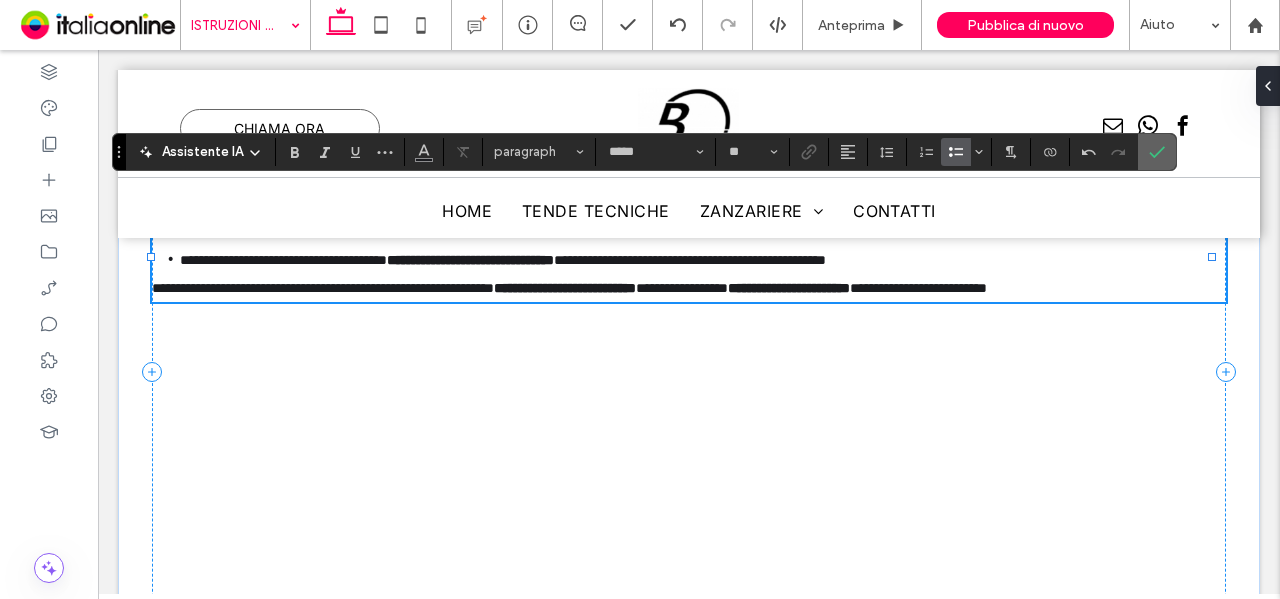 click 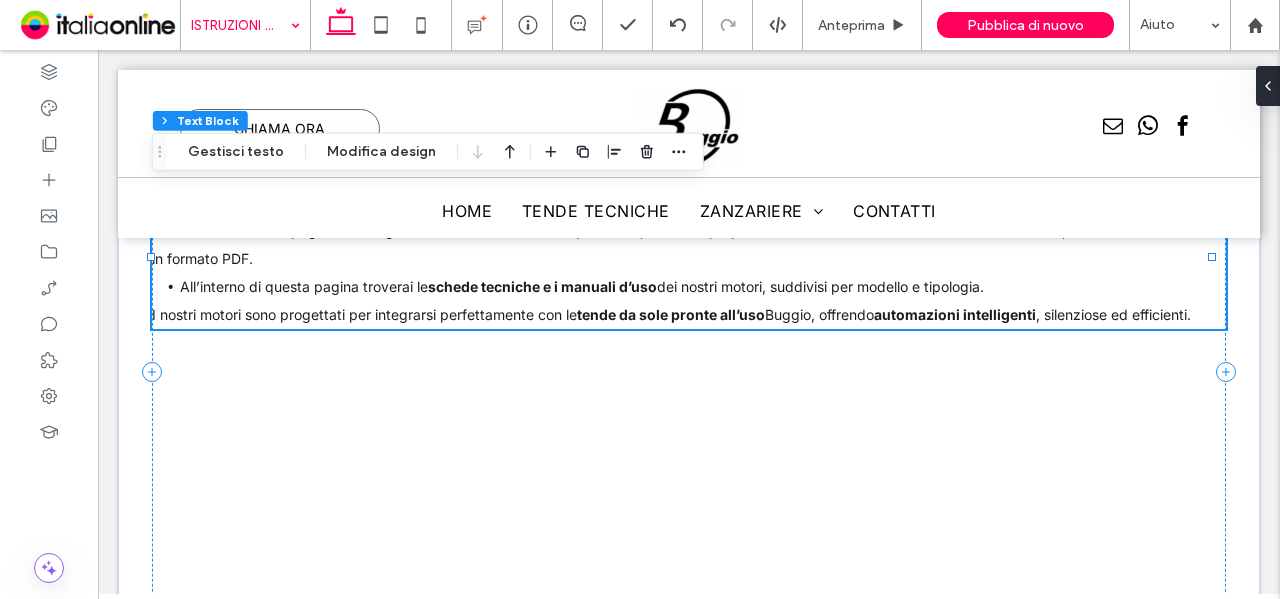 click on "All’interno di questa pagina troverai le  schede tecniche e i manuali d’uso  dei nostri motori, suddivisi per modello e tipologia." at bounding box center [703, 287] 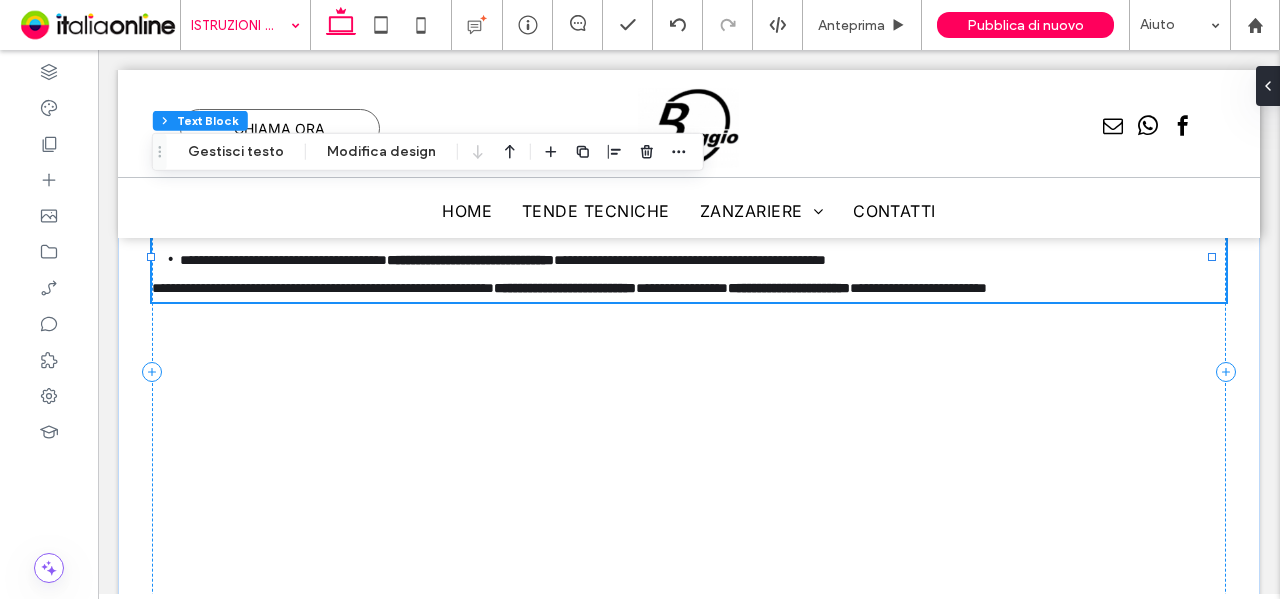 click on "**********" at bounding box center (703, 259) 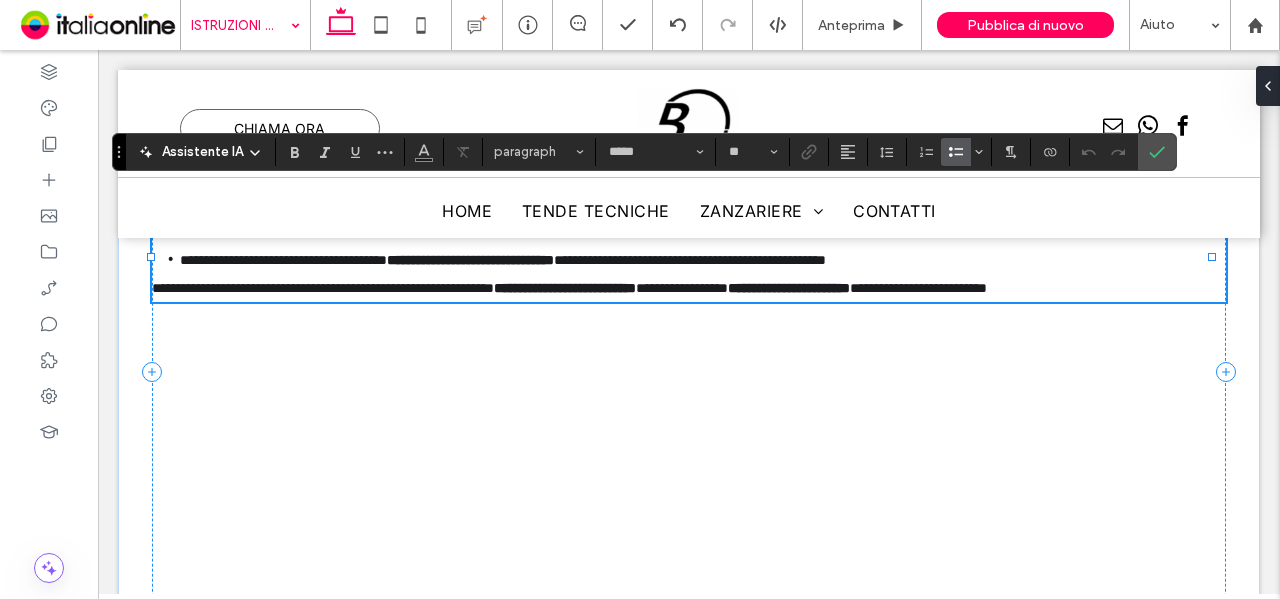 click on "**********" at bounding box center [918, 288] 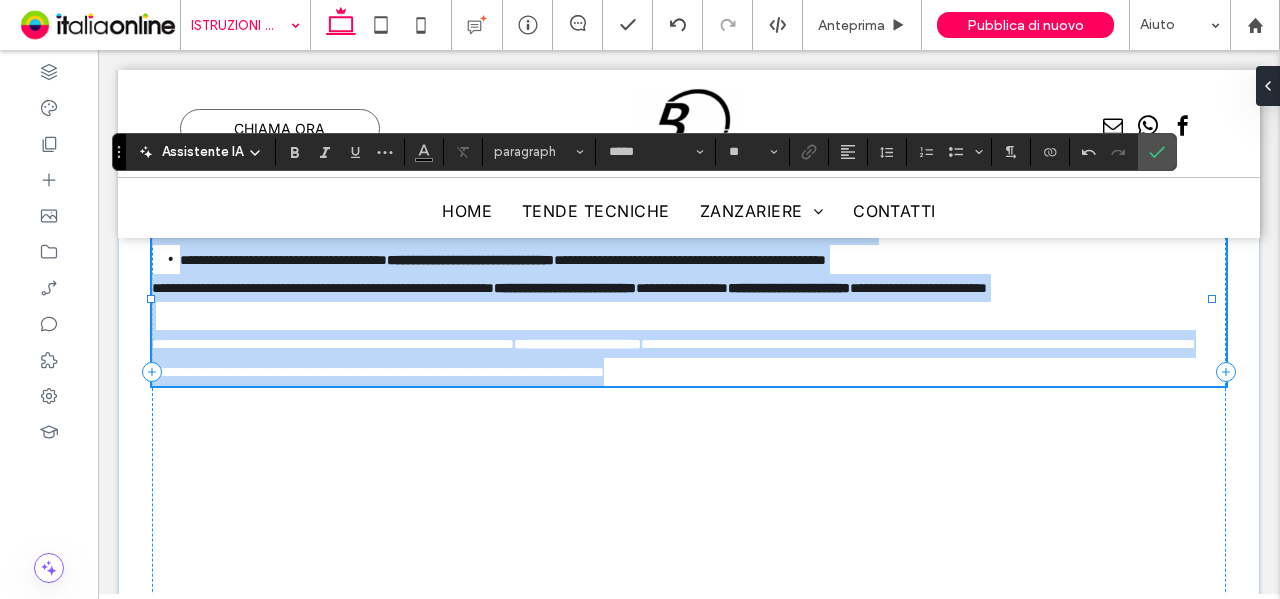 type on "**" 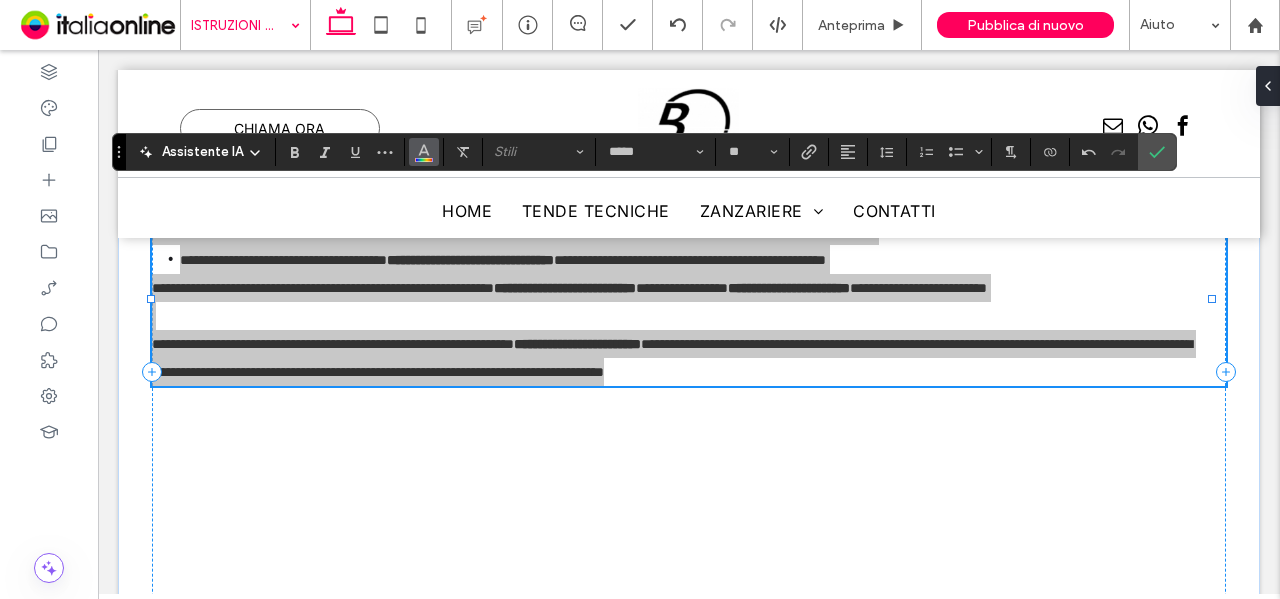 click at bounding box center [424, 152] 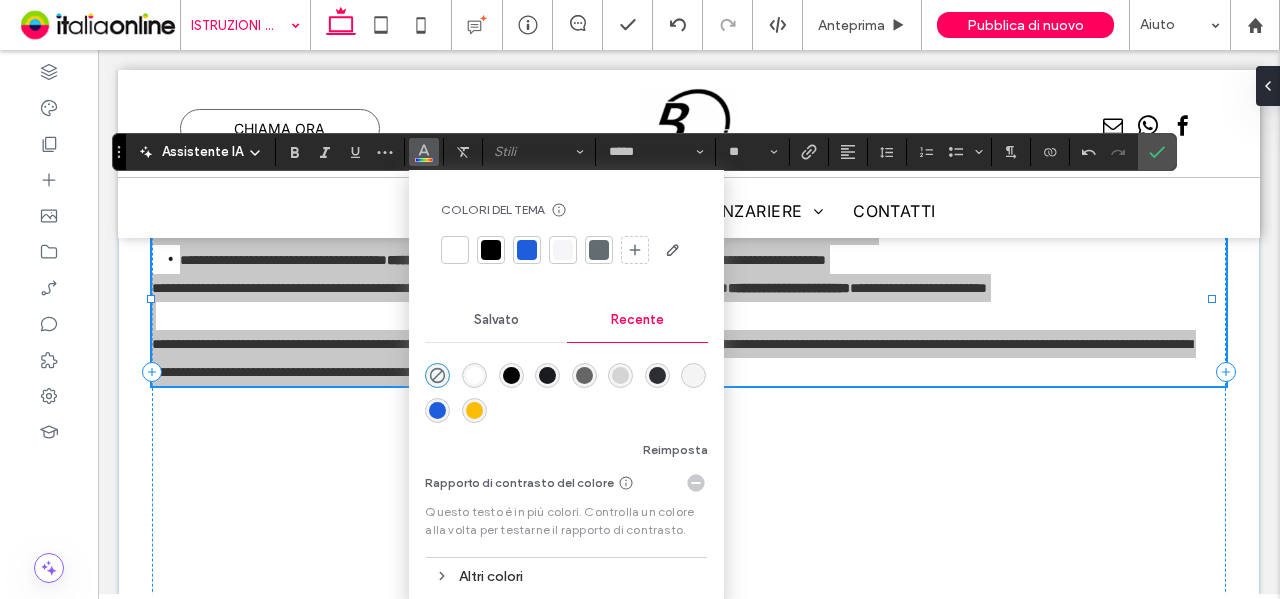 drag, startPoint x: 549, startPoint y: 374, endPoint x: 741, endPoint y: 240, distance: 234.13672 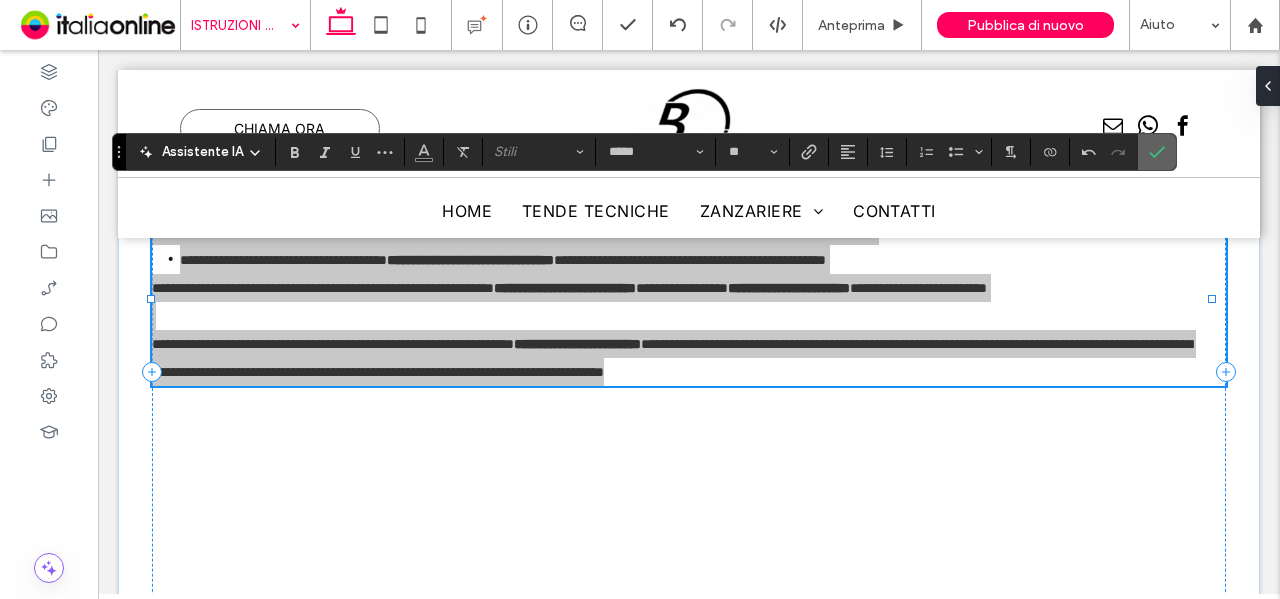 click 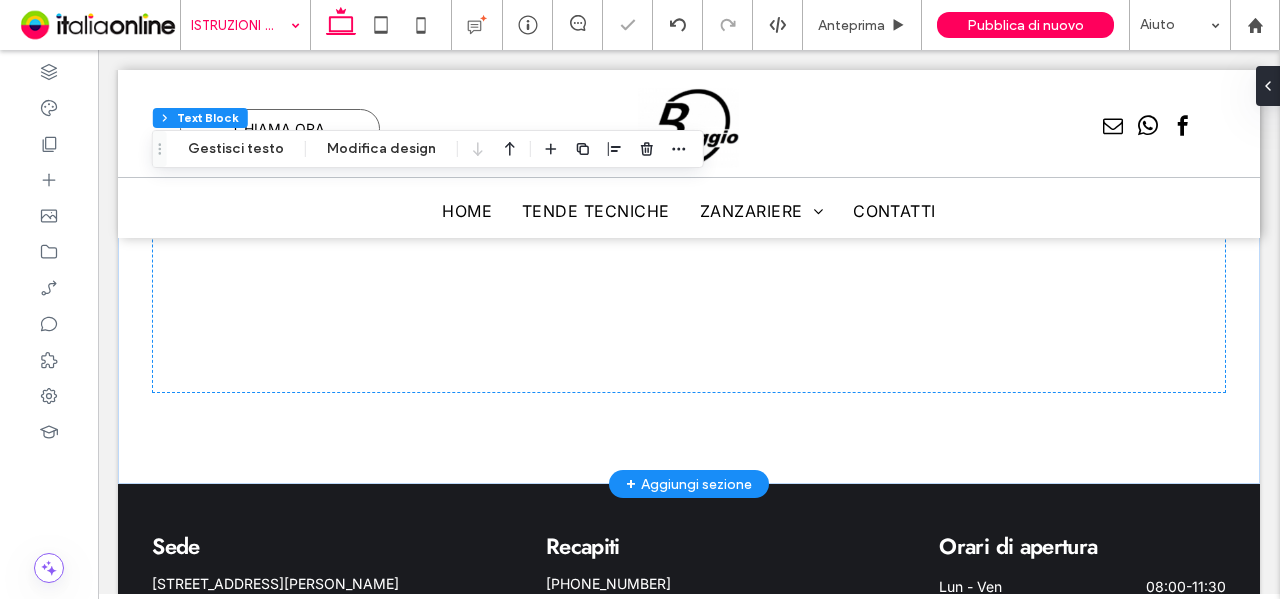 scroll, scrollTop: 1118, scrollLeft: 0, axis: vertical 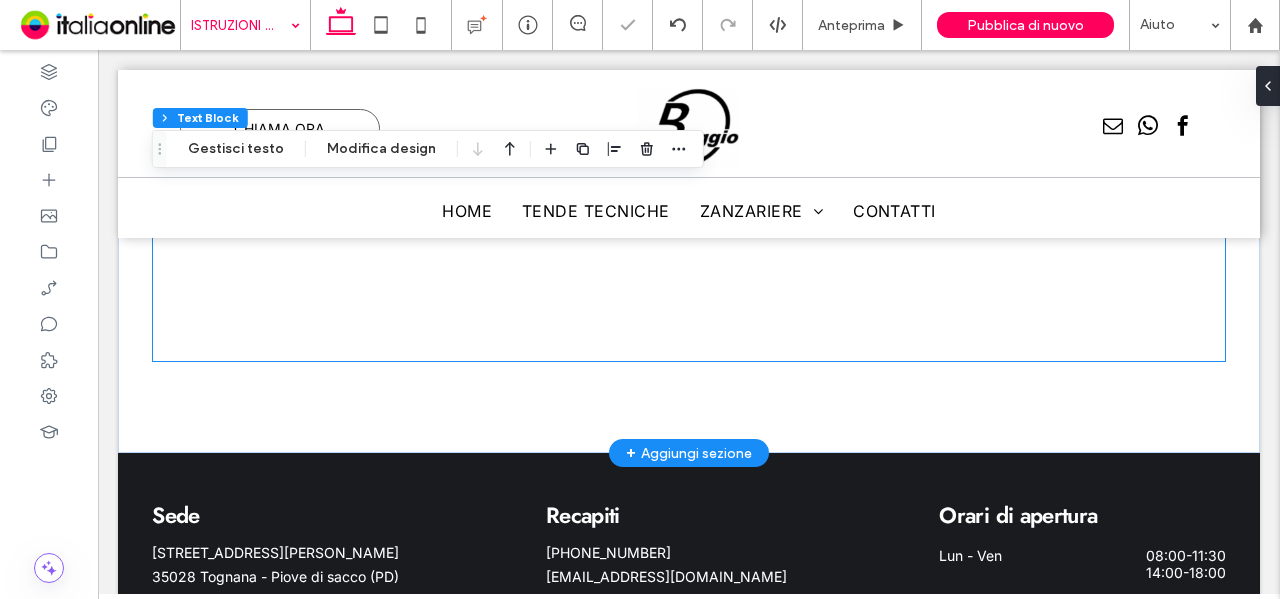 click on "Tutta la tecnologia a portata di mano ﻿
manuali e guide pratiche
Buggio Srl mette a disposizione dei propri clienti una selezione di  motori per tende da sole  facili da usare, affidabili e pensati per garantire il massimo comfort in ogni ambiente. Per accompagnare al meglio l’installazione e l’utilizzo quotidiano, abbiamo preparato una sezione dedicata alle  istruzioni tecniche , consultabili e scaricabili in formato PDF. All’interno di questa pagina troverai le  schede tecniche e i manuali d’uso  dei nostri motori, suddivisi per modello e tipologia. I nostri motori sono progettati per integrarsi perfettamente con le  tende da sole pronte all’uso  Buggio, offrendo  automazioni intelligenti , silenziose ed efficienti. Grazie al lavoro del nostro reparto [PERSON_NAME] e Sviluppo, proponiamo solo  soluzioni all’avanguardia" at bounding box center [689, 72] 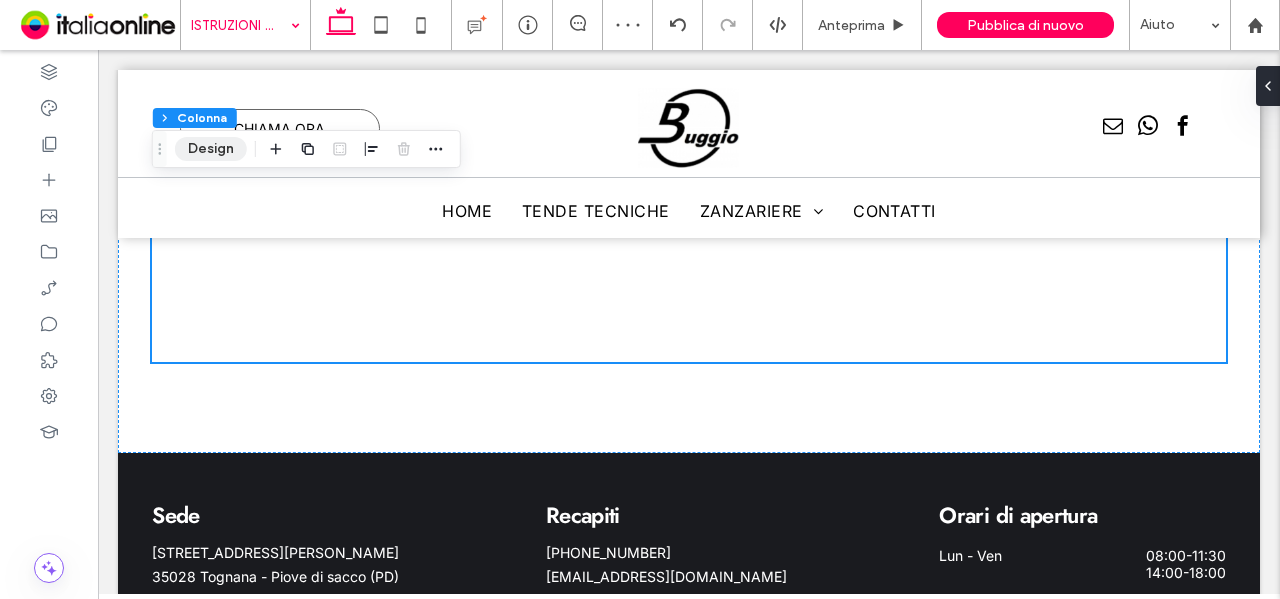 click on "Design" at bounding box center [211, 149] 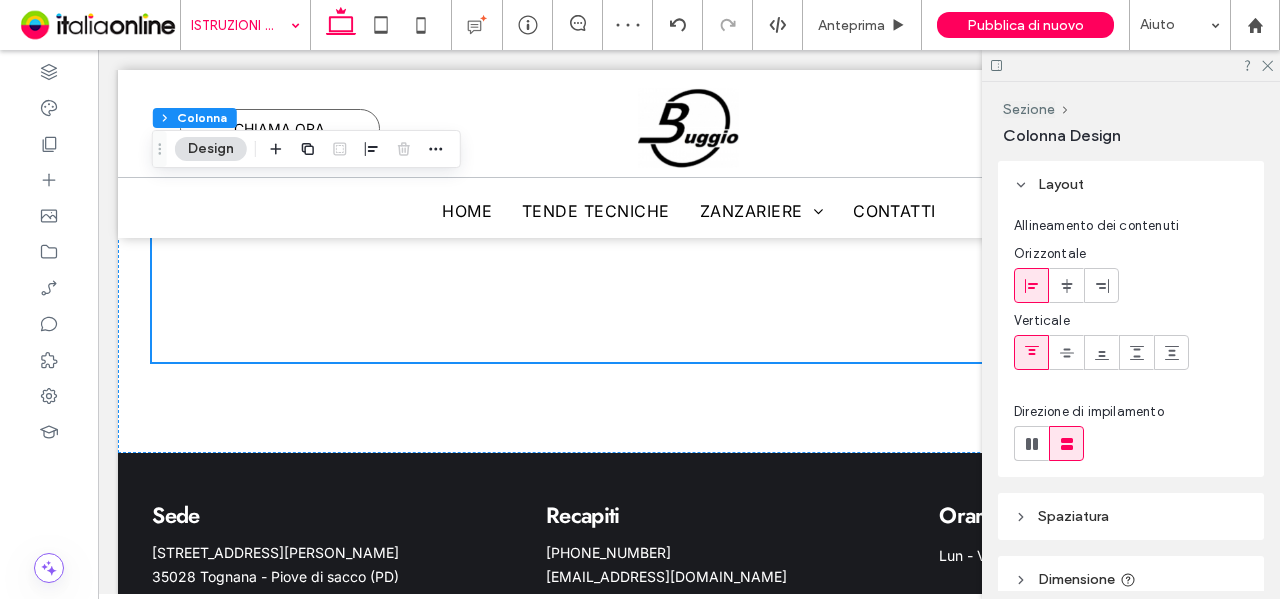 click on "Spaziatura" at bounding box center [1131, 516] 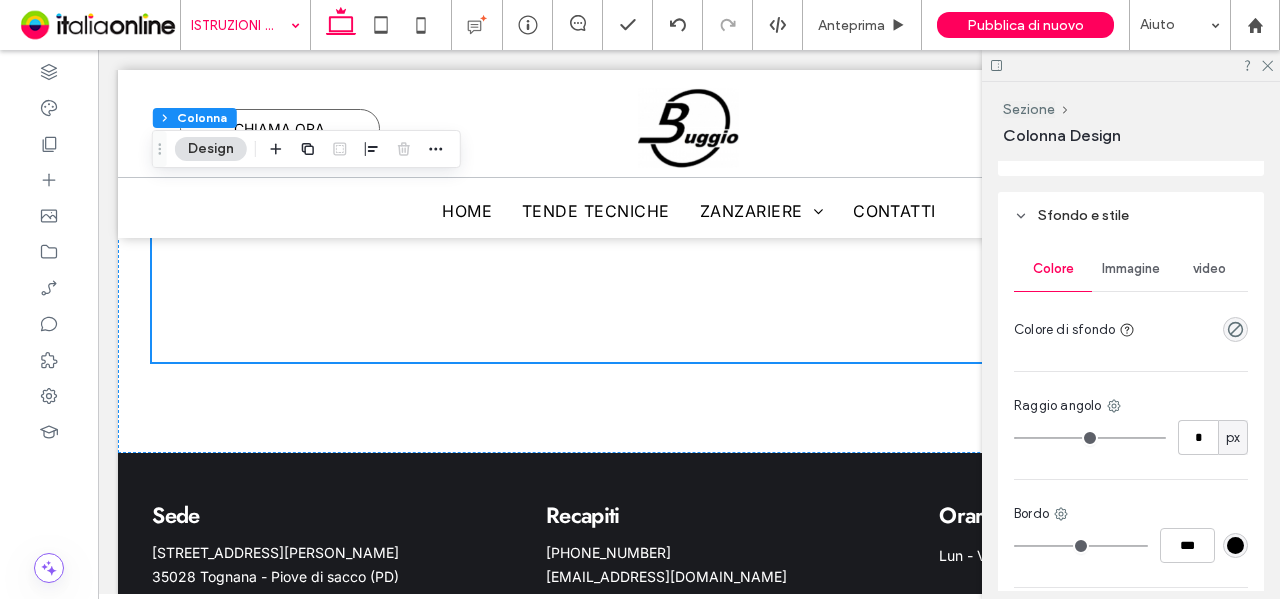 scroll, scrollTop: 800, scrollLeft: 0, axis: vertical 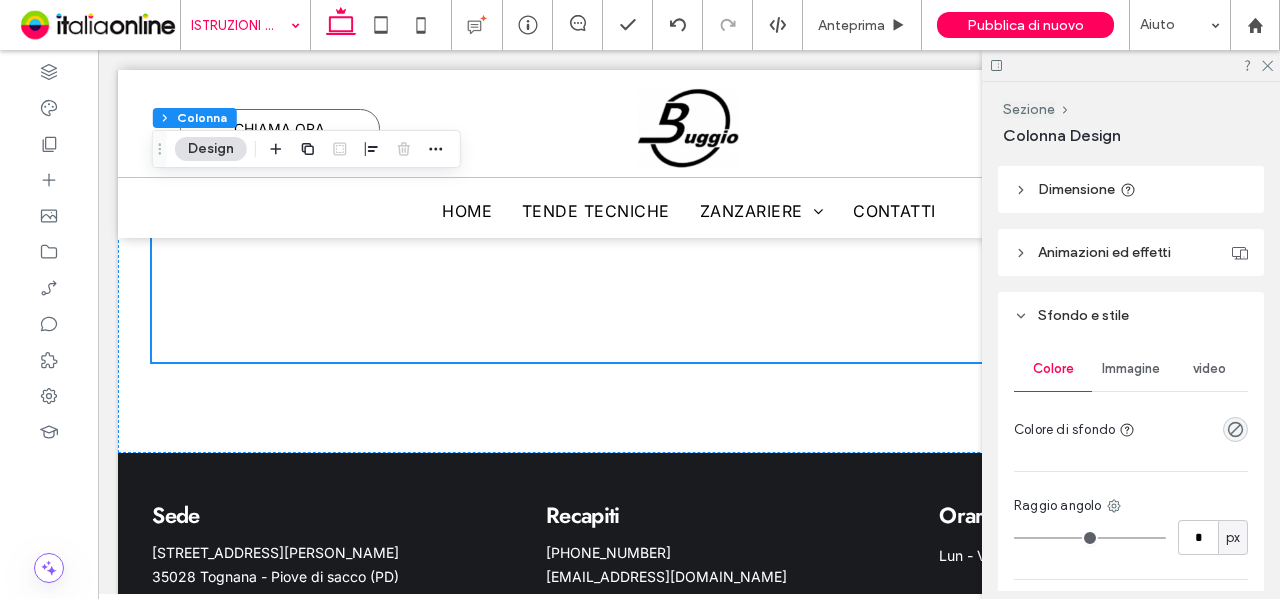 click on "Dimensione" at bounding box center [1131, 189] 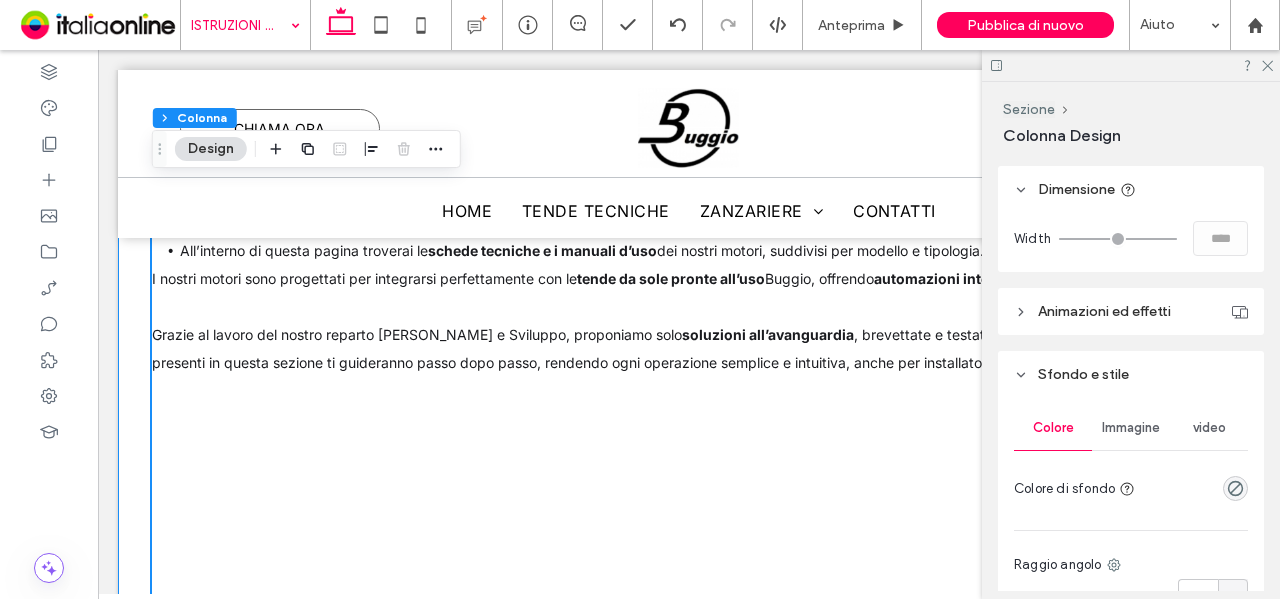 scroll, scrollTop: 818, scrollLeft: 0, axis: vertical 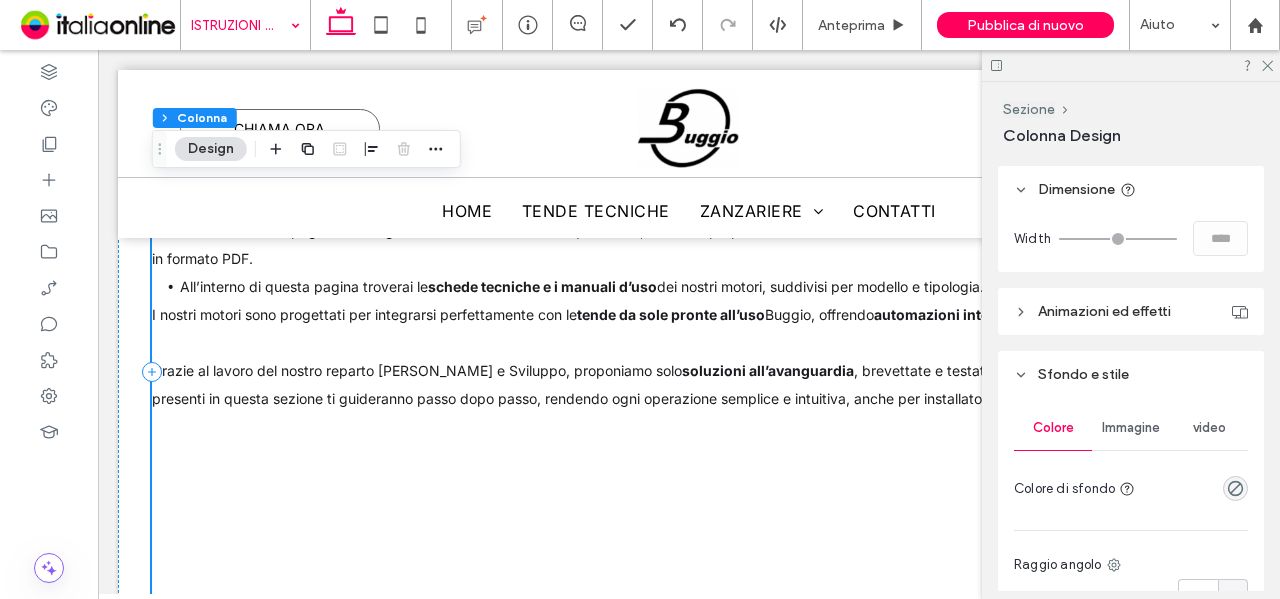 click on "Tutta la tecnologia a portata di mano ﻿
manuali e guide pratiche
Buggio Srl mette a disposizione dei propri clienti una selezione di  motori per tende da sole  facili da usare, affidabili e pensati per garantire il massimo comfort in ogni ambiente. Per accompagnare al meglio l’installazione e l’utilizzo quotidiano, abbiamo preparato una sezione dedicata alle  istruzioni tecniche , consultabili e scaricabili in formato PDF. All’interno di questa pagina troverai le  schede tecniche e i manuali d’uso  dei nostri motori, suddivisi per modello e tipologia. I nostri motori sono progettati per integrarsi perfettamente con le  tende da sole pronte all’uso  Buggio, offrendo  automazioni intelligenti , silenziose ed efficienti. Grazie al lavoro del nostro reparto [PERSON_NAME] e Sviluppo, proponiamo solo  soluzioni all’avanguardia" at bounding box center [689, 372] 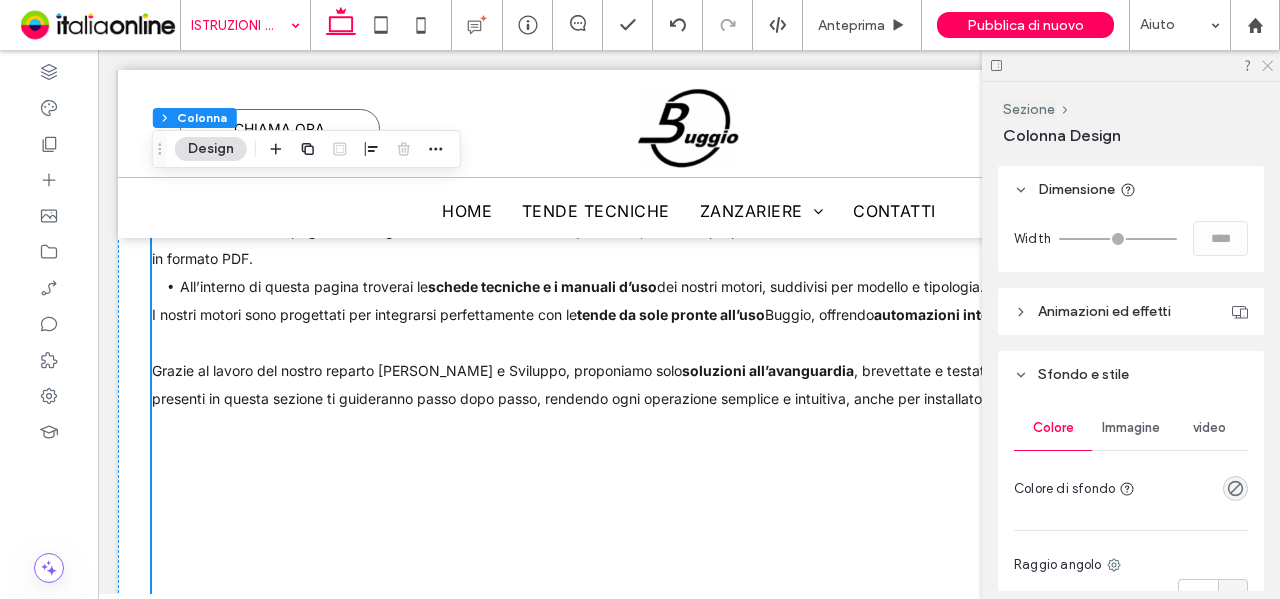 click 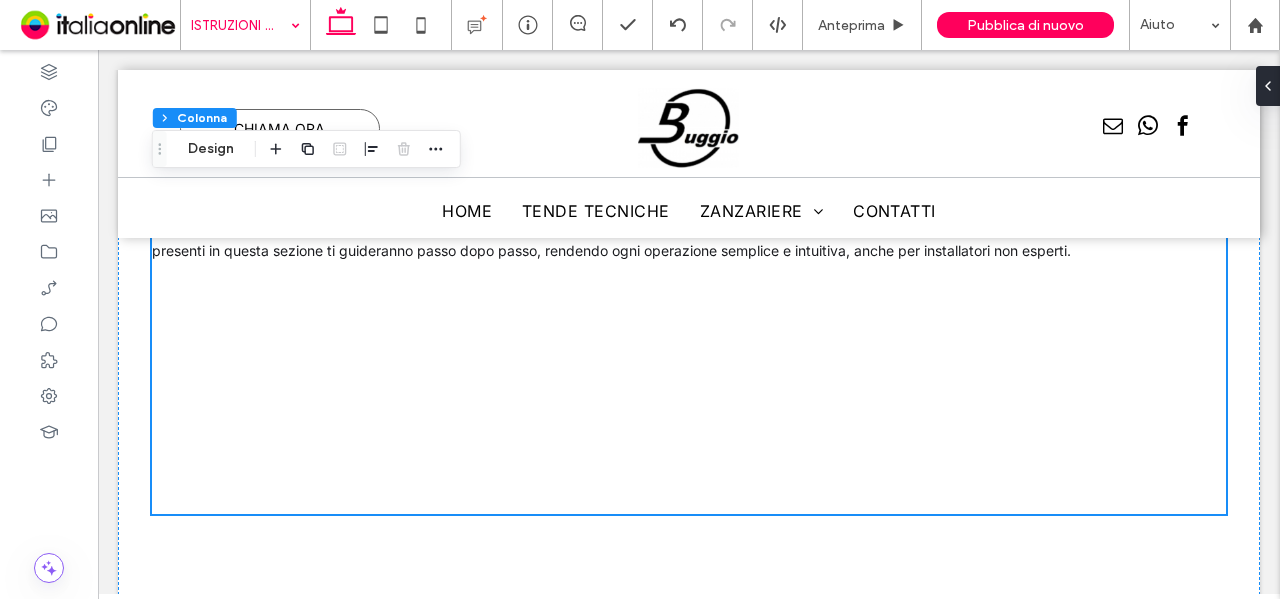 scroll, scrollTop: 961, scrollLeft: 0, axis: vertical 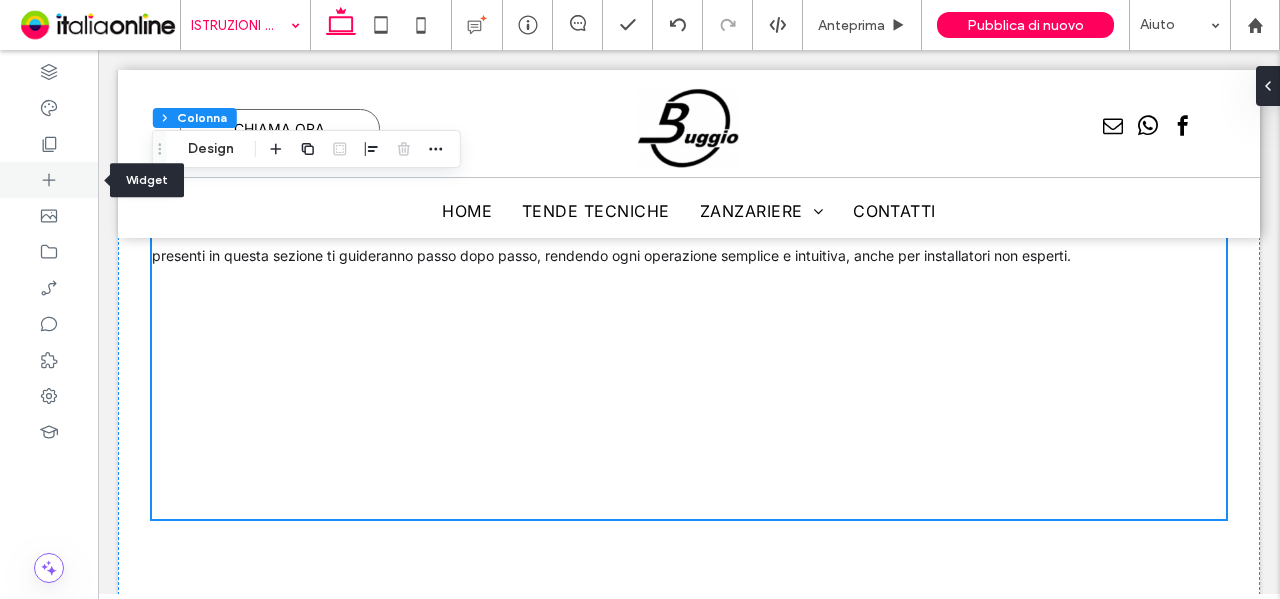 click at bounding box center (49, 180) 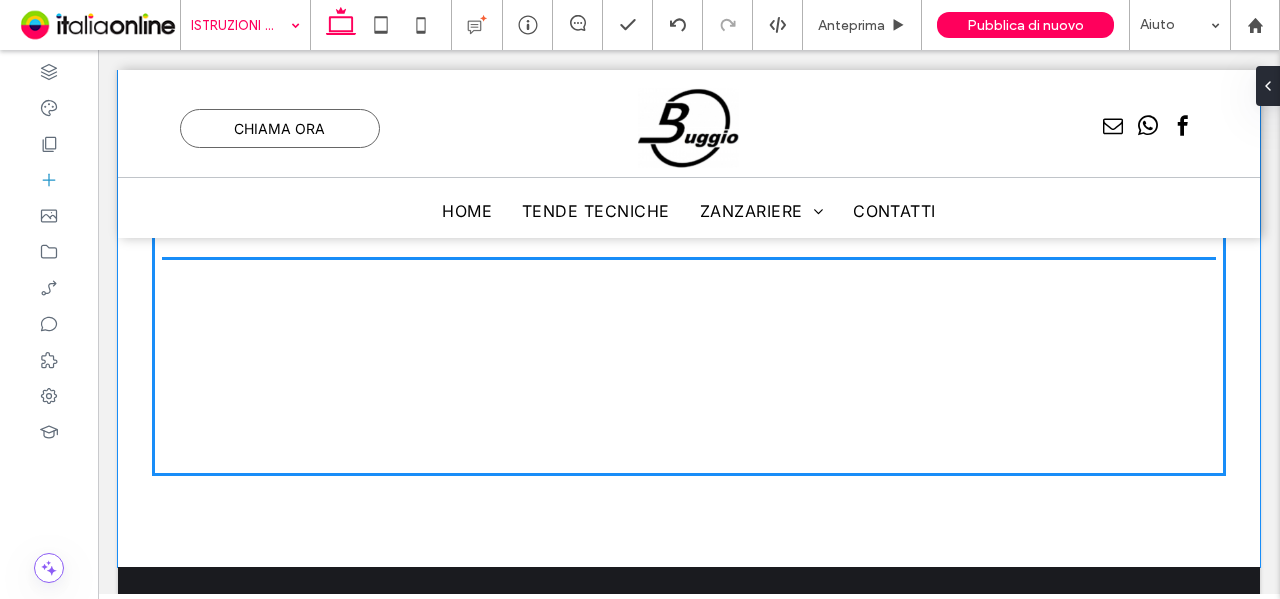 scroll, scrollTop: 1073, scrollLeft: 0, axis: vertical 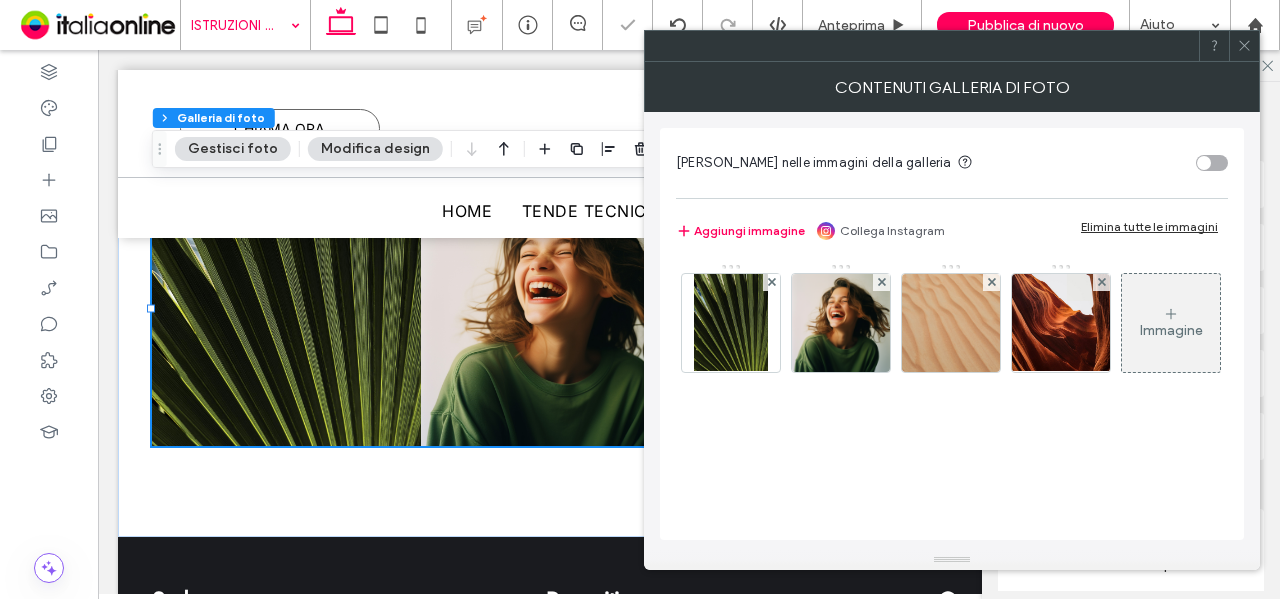 click on "Elimina tutte le immagini" at bounding box center [1149, 226] 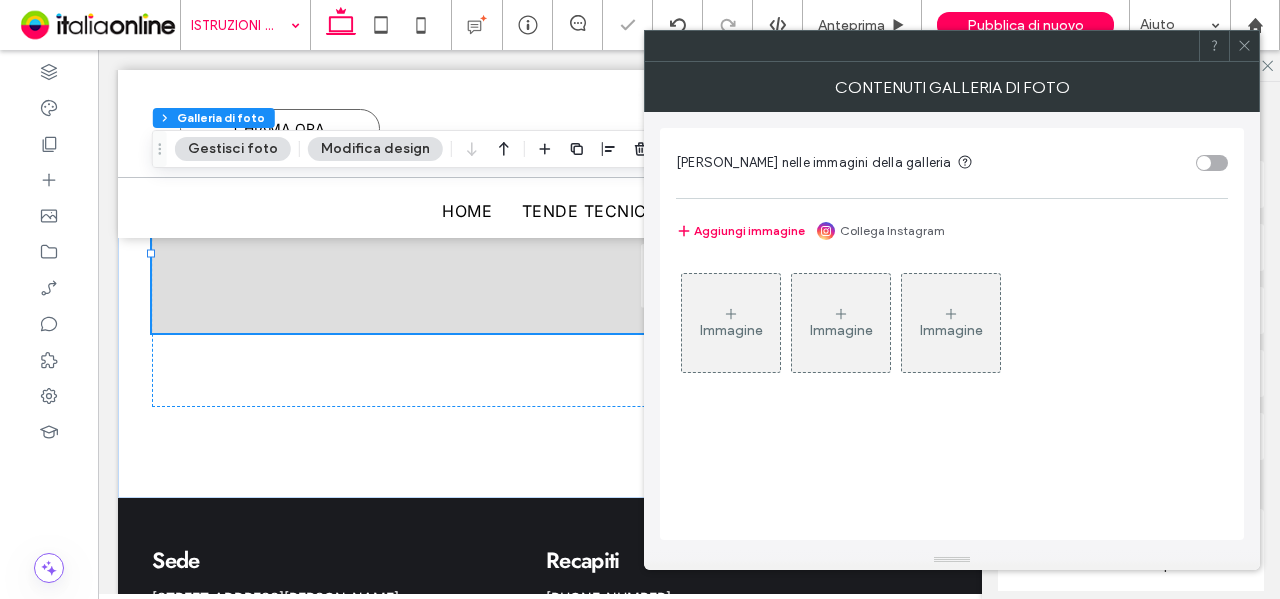 drag, startPoint x: 1238, startPoint y: 49, endPoint x: 1196, endPoint y: 105, distance: 70 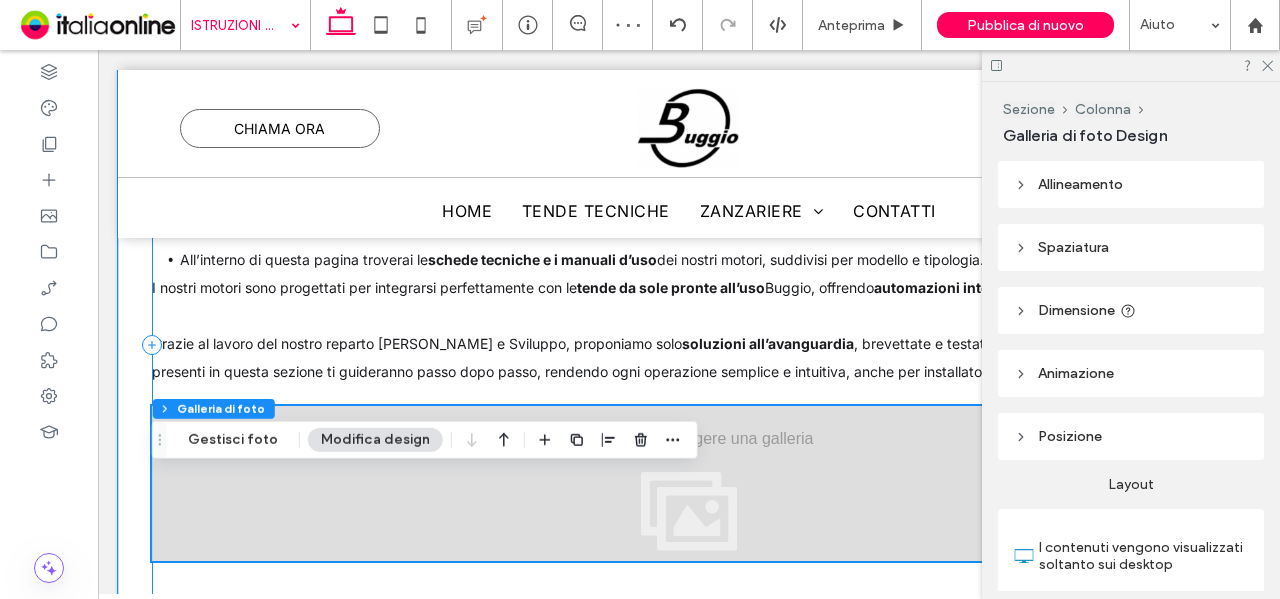 scroll, scrollTop: 873, scrollLeft: 0, axis: vertical 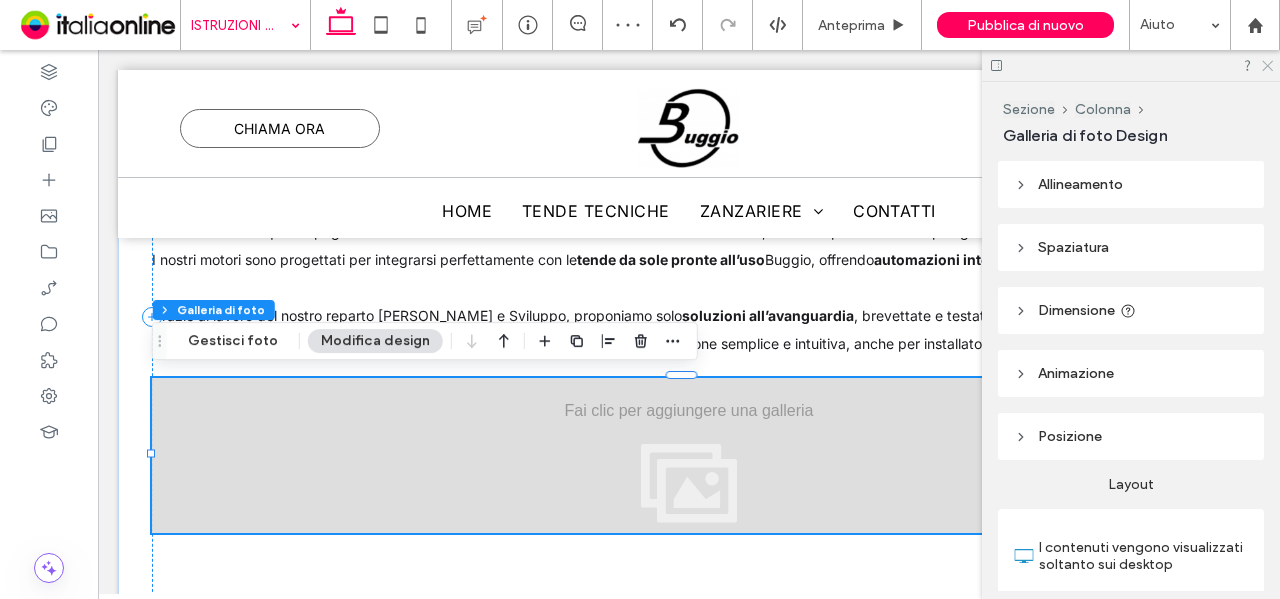 click 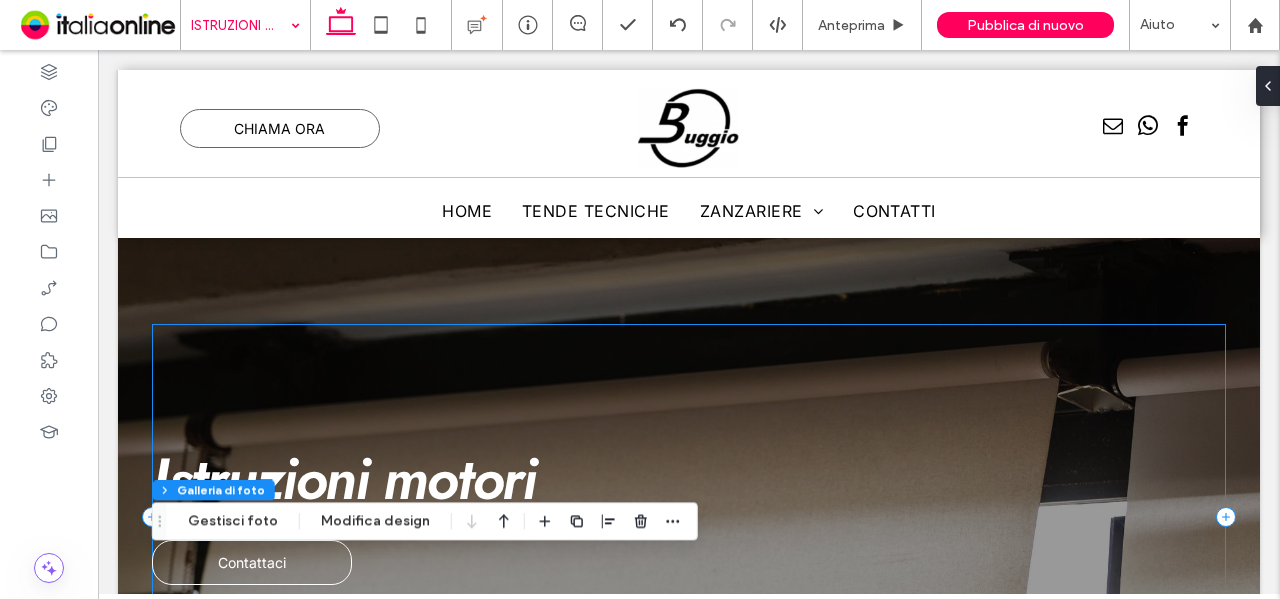 scroll, scrollTop: 0, scrollLeft: 0, axis: both 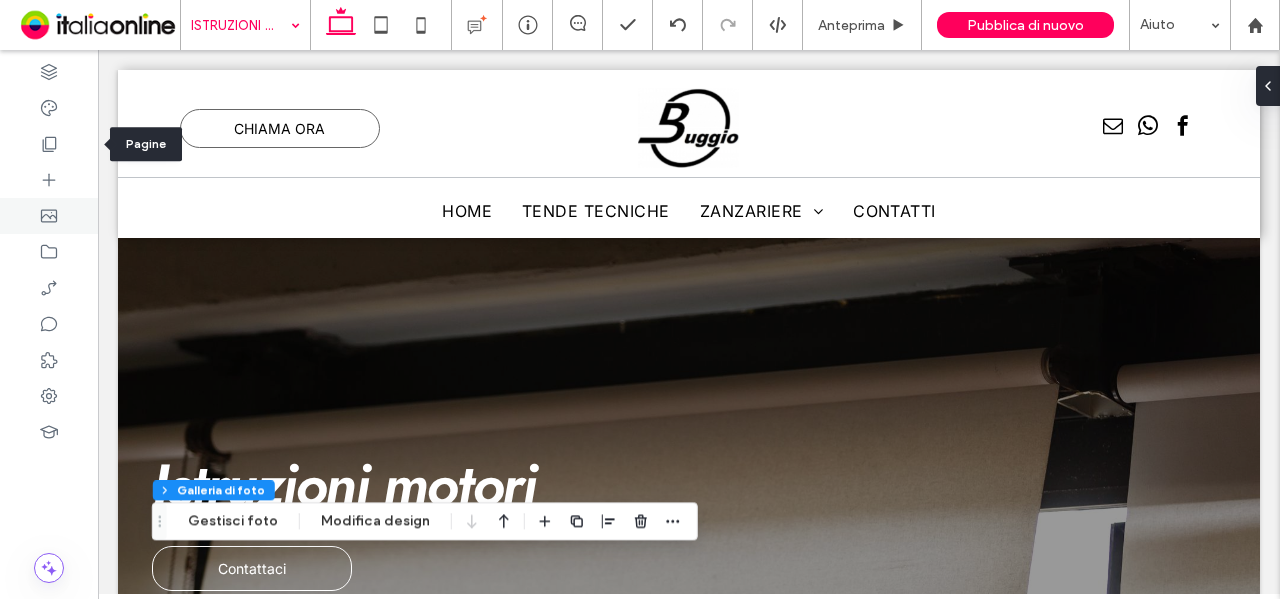 drag, startPoint x: 34, startPoint y: 146, endPoint x: 84, endPoint y: 205, distance: 77.33692 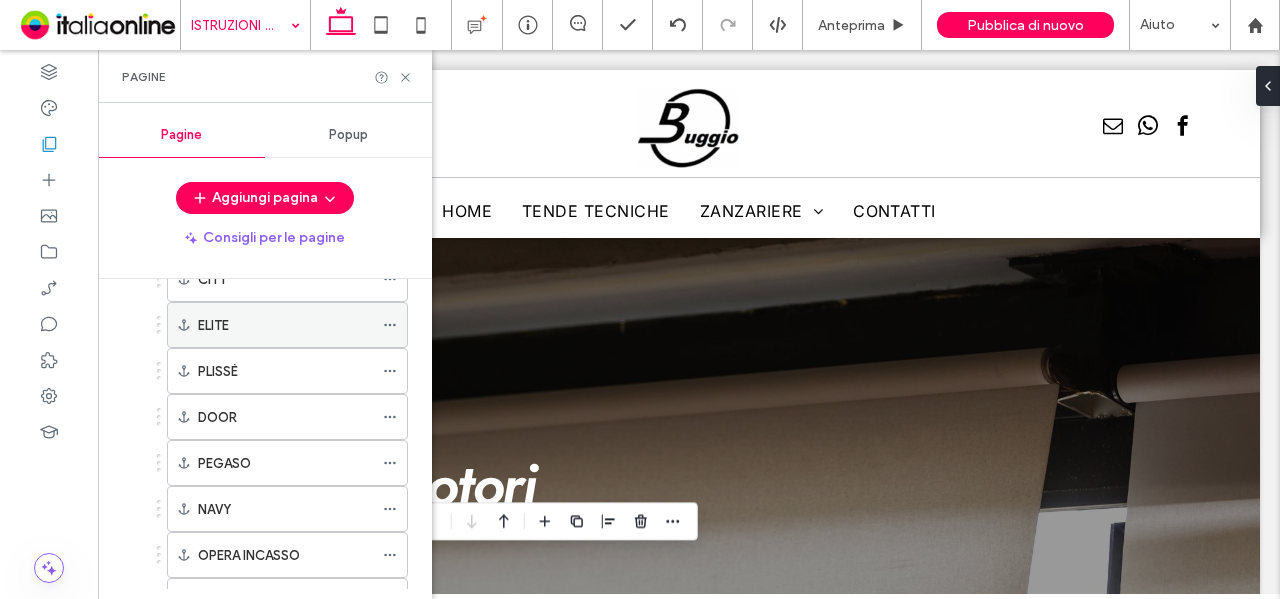 scroll, scrollTop: 783, scrollLeft: 0, axis: vertical 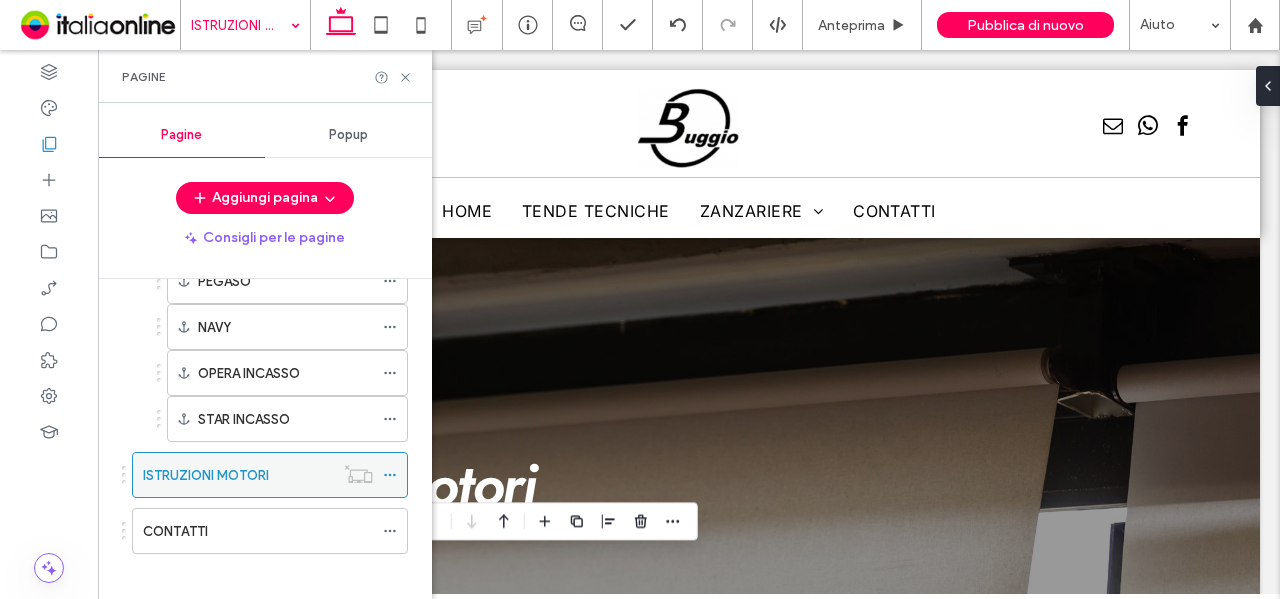 click 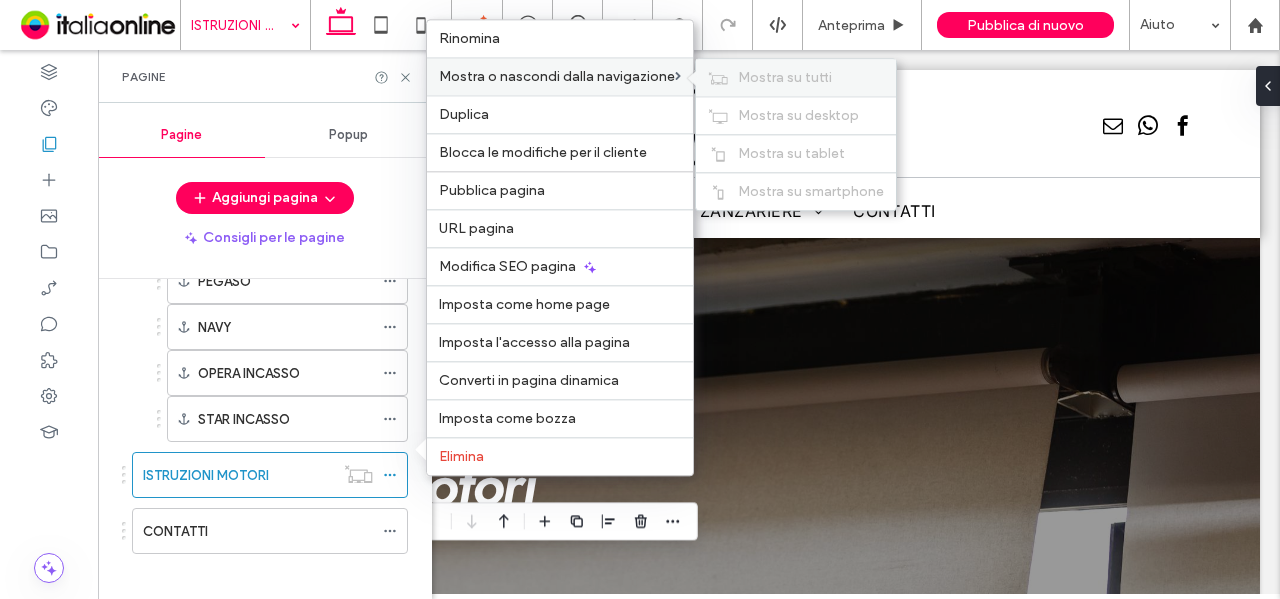 click on "Mostra su tutti" at bounding box center [785, 77] 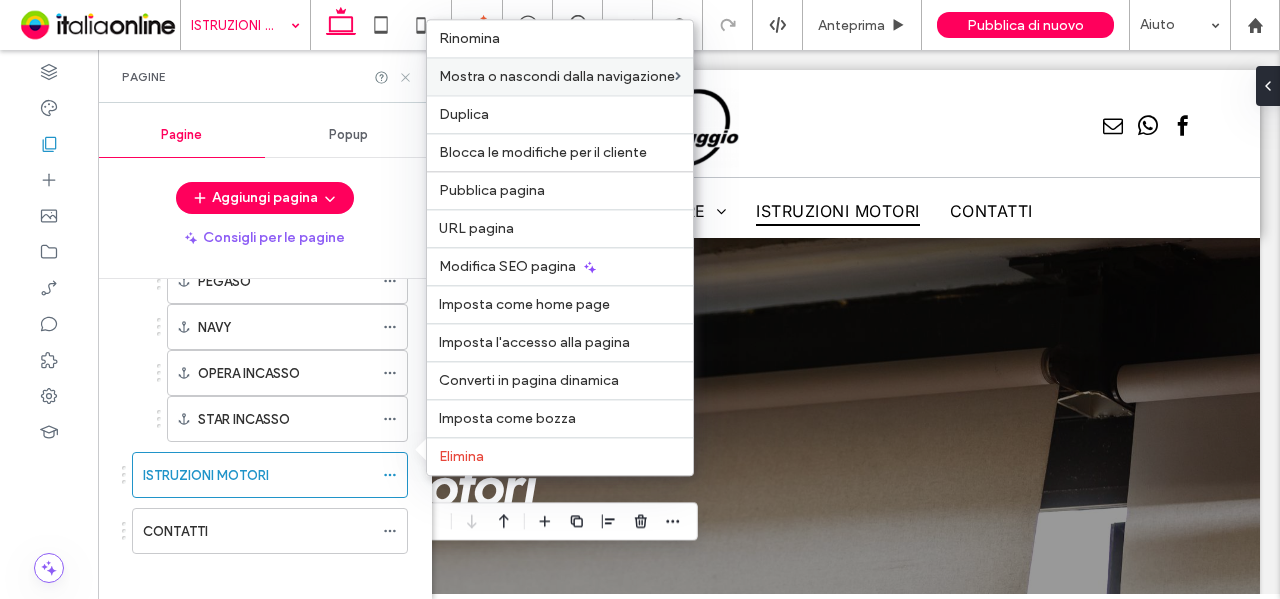 click 